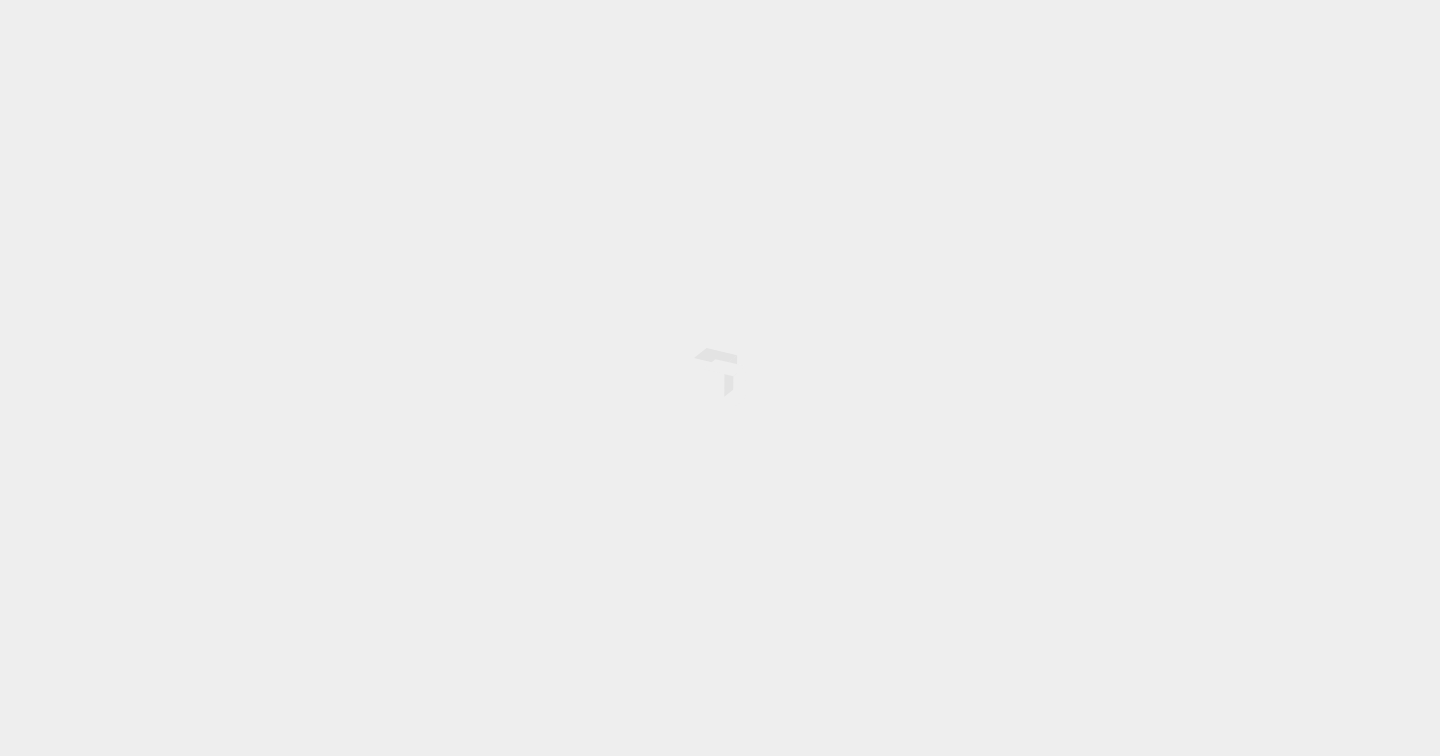 scroll, scrollTop: 0, scrollLeft: 0, axis: both 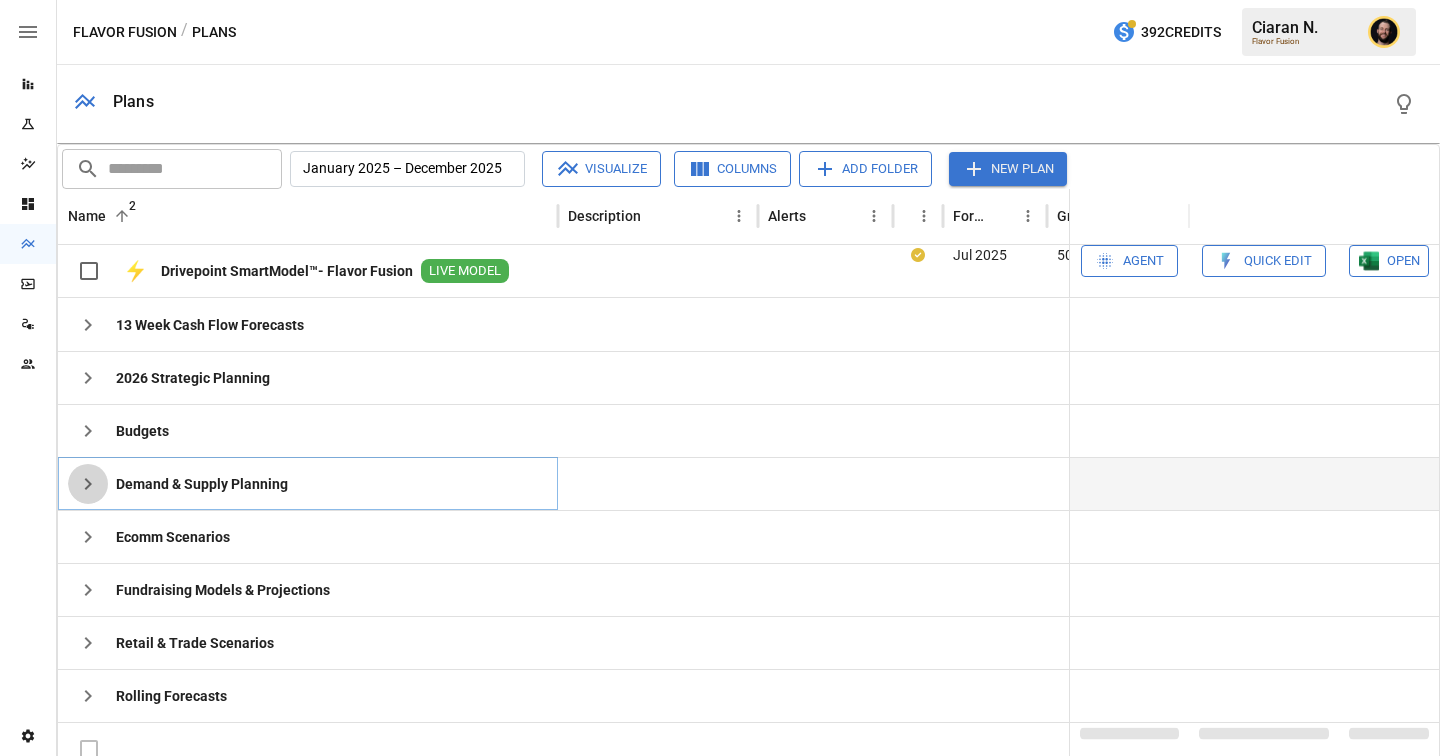 click at bounding box center [88, 325] 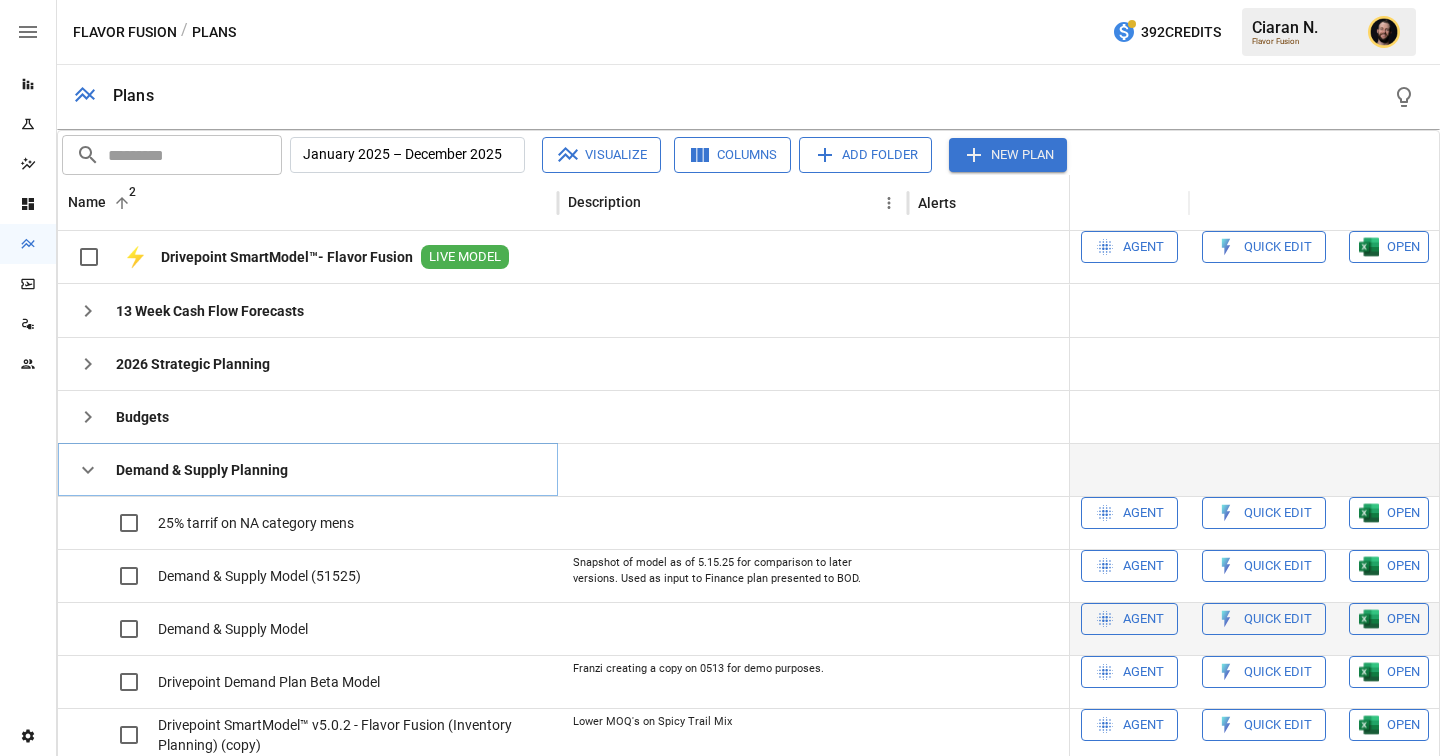 scroll, scrollTop: 94, scrollLeft: 0, axis: vertical 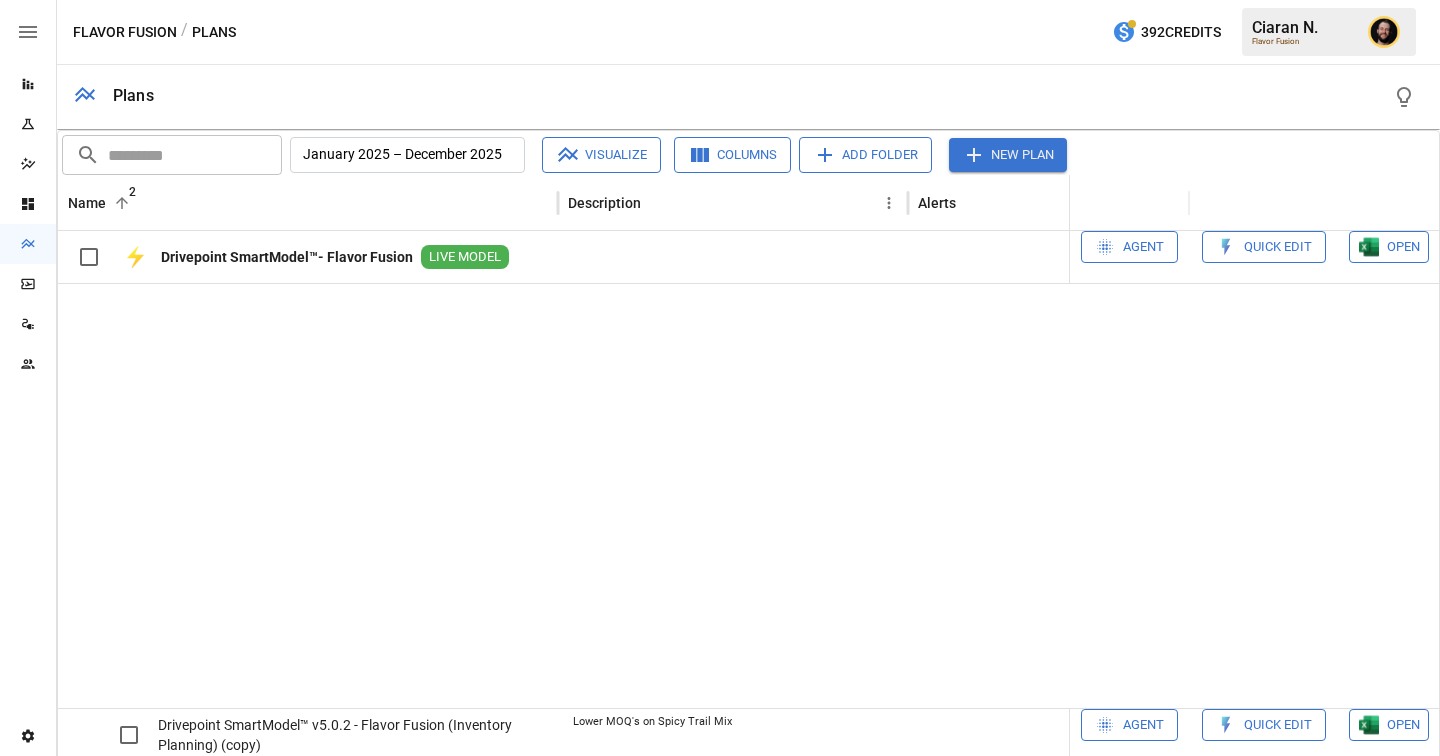 click at bounding box center (88, 1000) 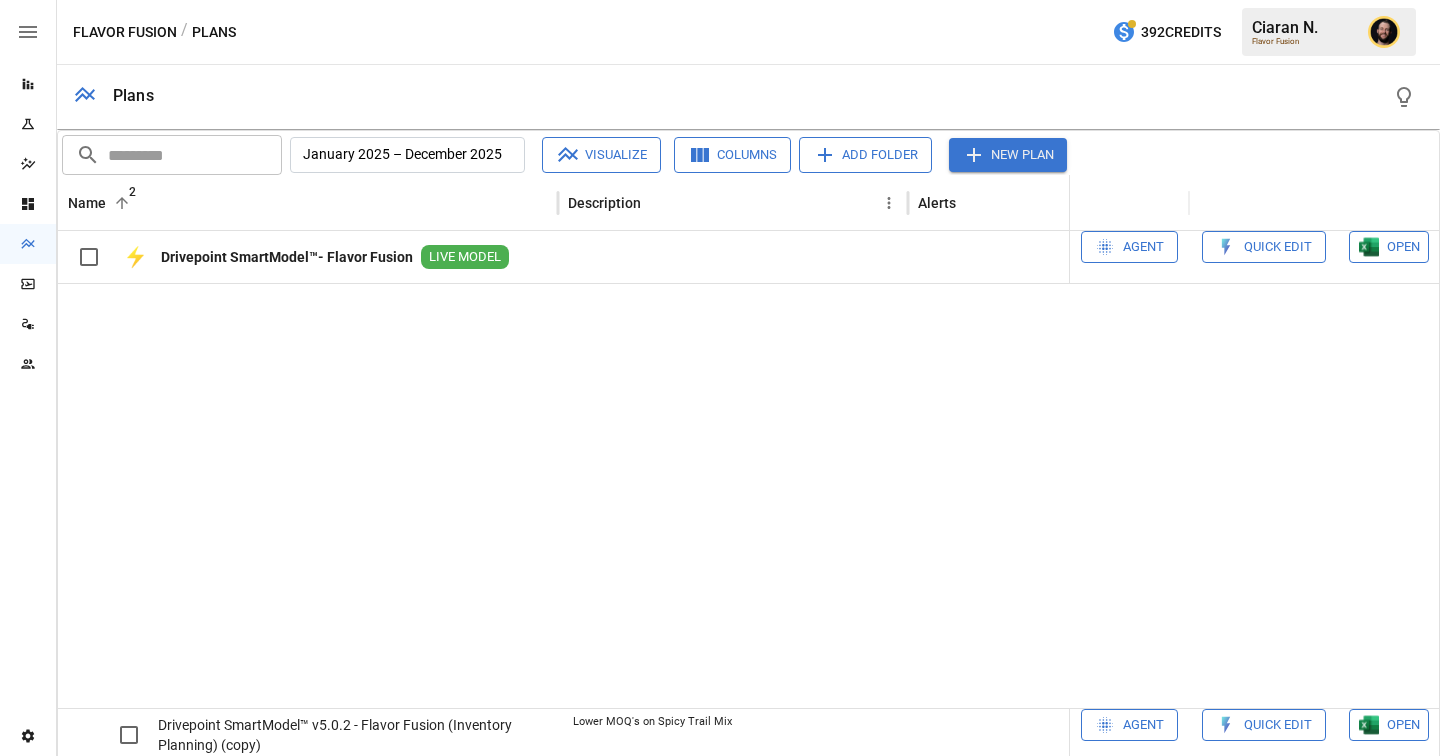 scroll, scrollTop: 503, scrollLeft: 0, axis: vertical 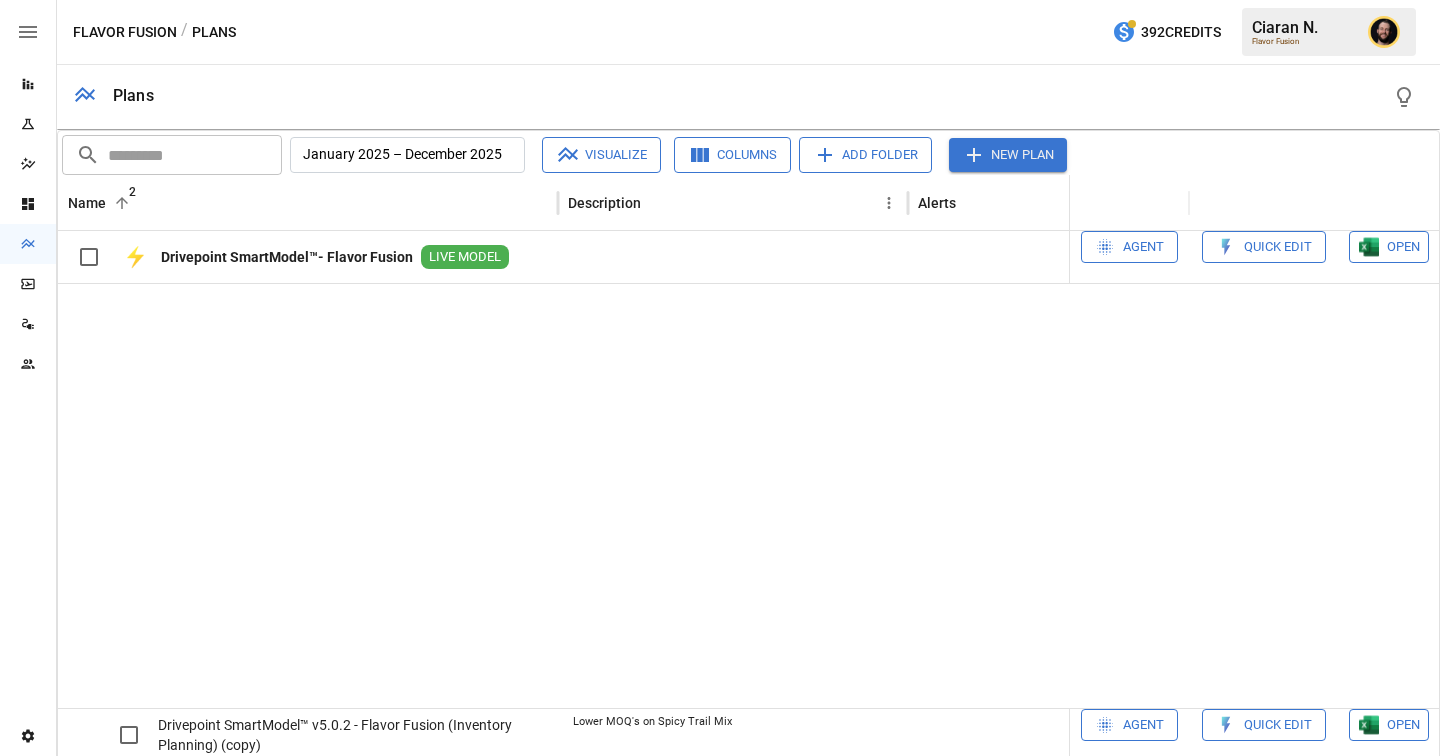 click at bounding box center (128, 1053) 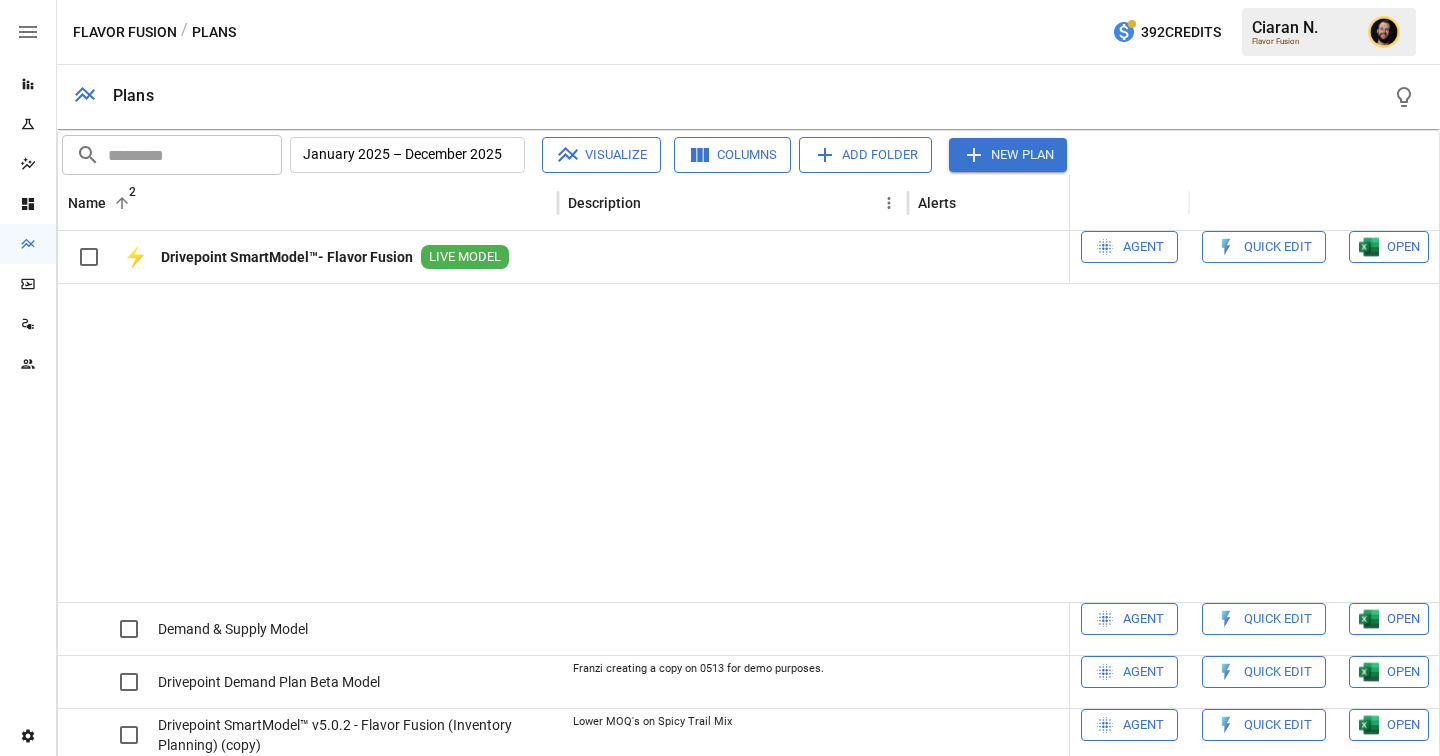 click at bounding box center [128, 1053] 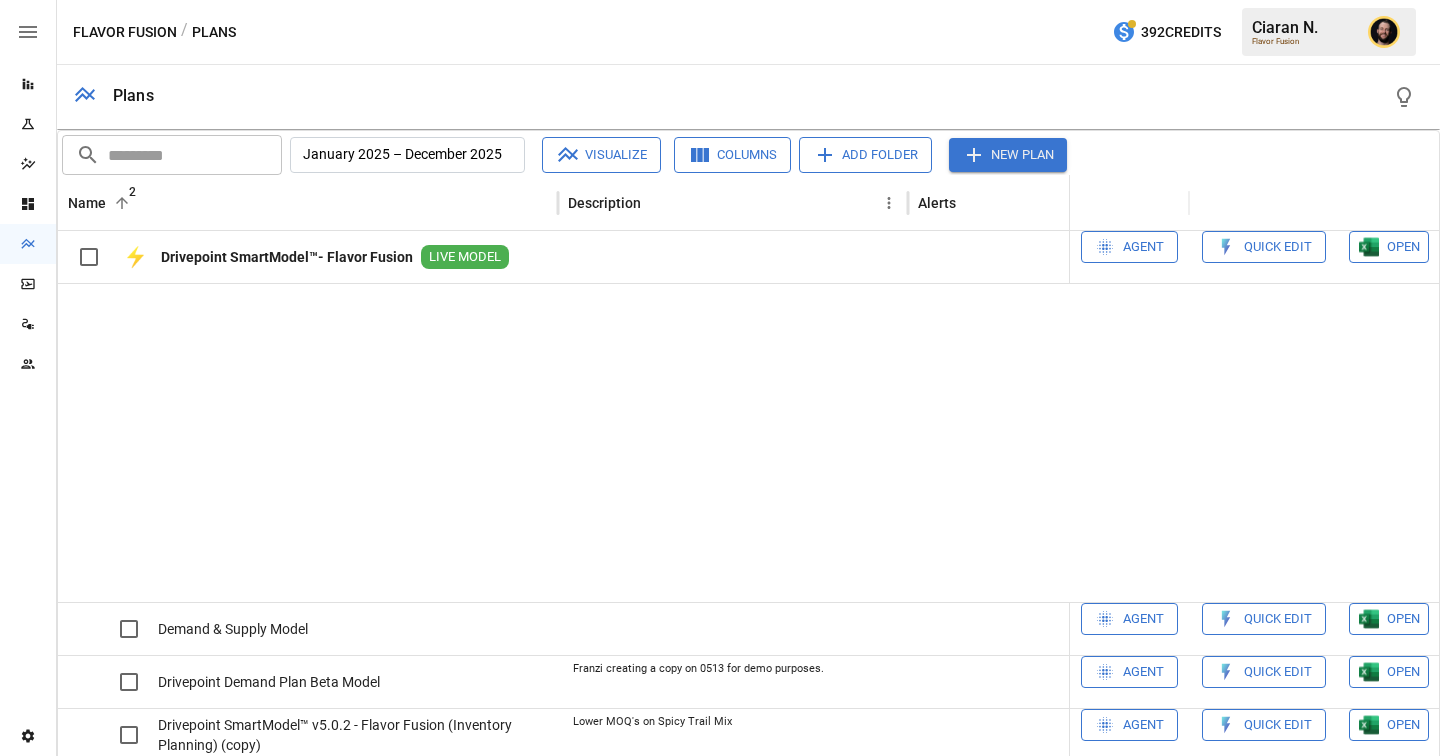 scroll, scrollTop: 589, scrollLeft: 0, axis: vertical 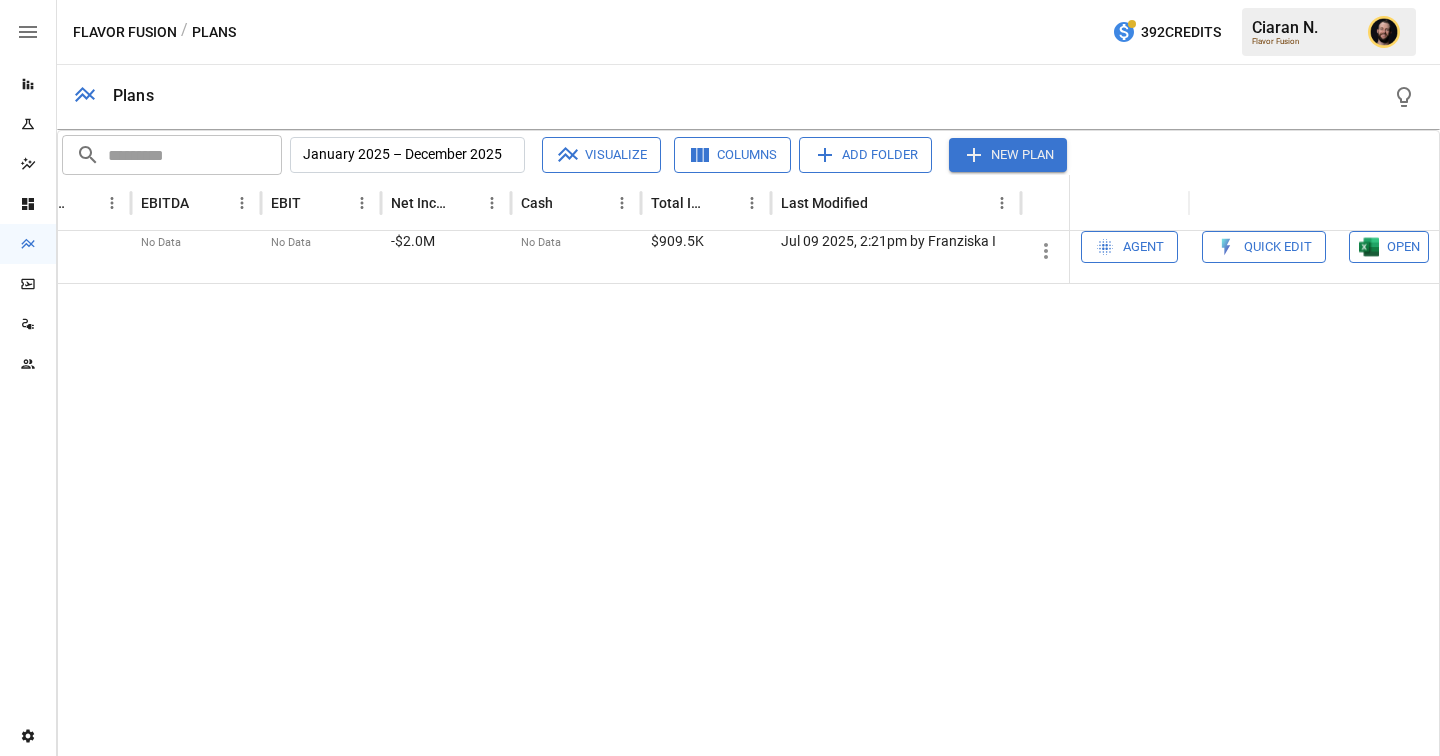 click at bounding box center [1046, 1174] 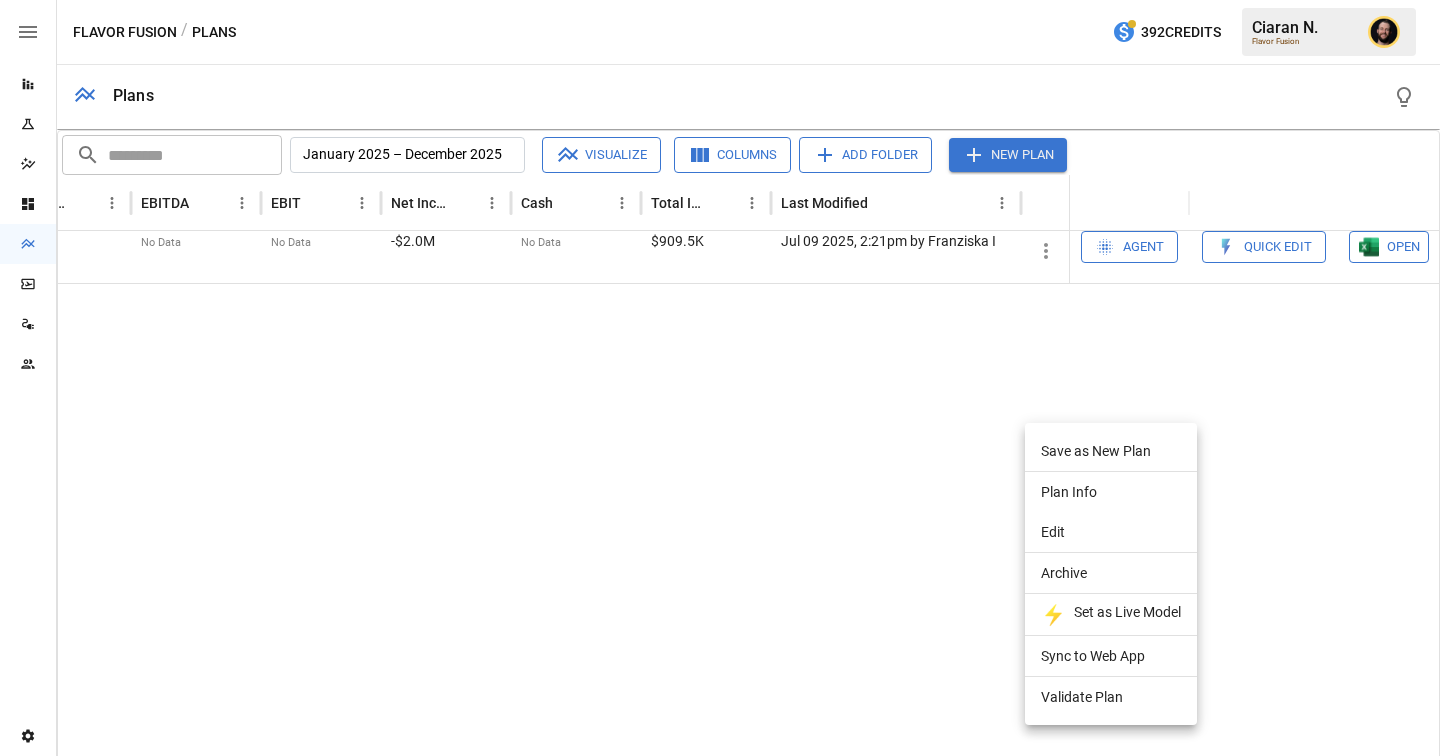click at bounding box center [720, 378] 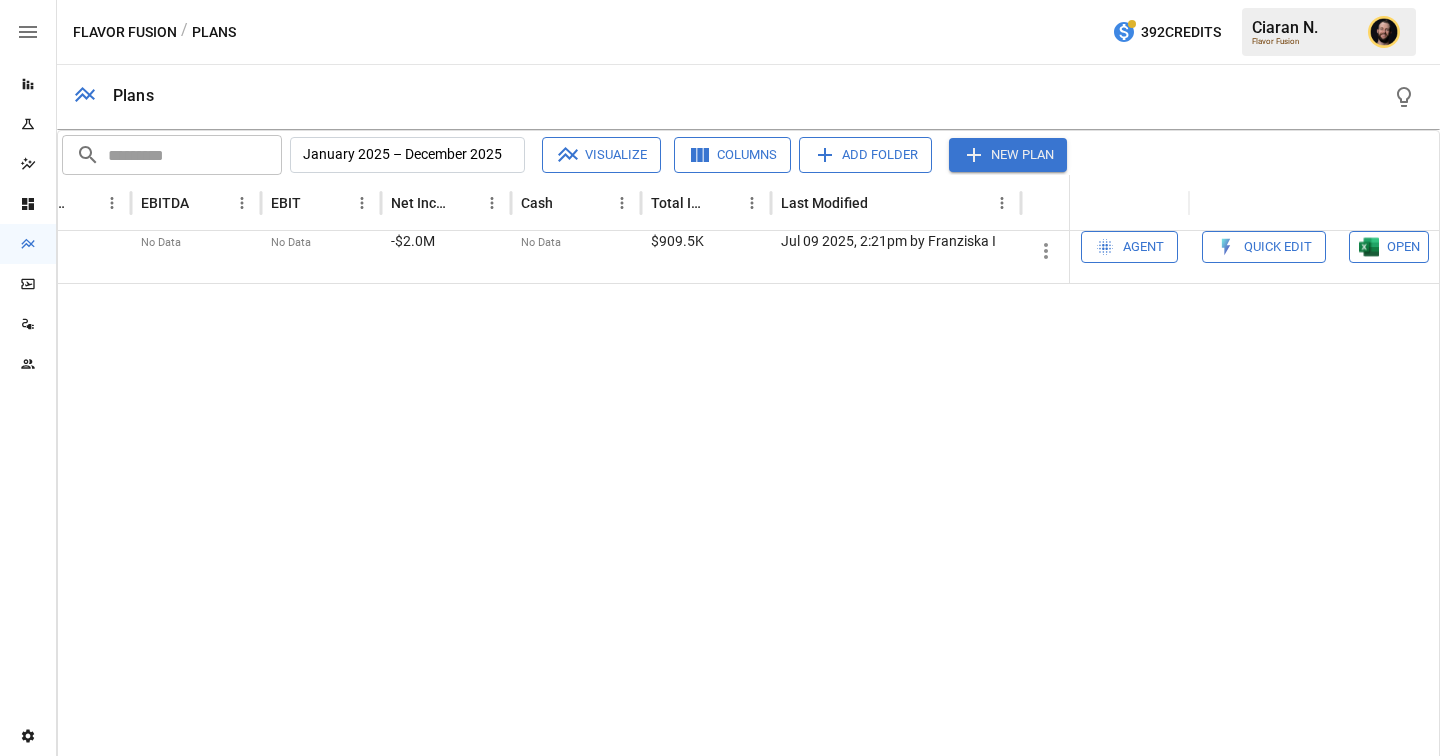 scroll, scrollTop: 1061, scrollLeft: 4849, axis: both 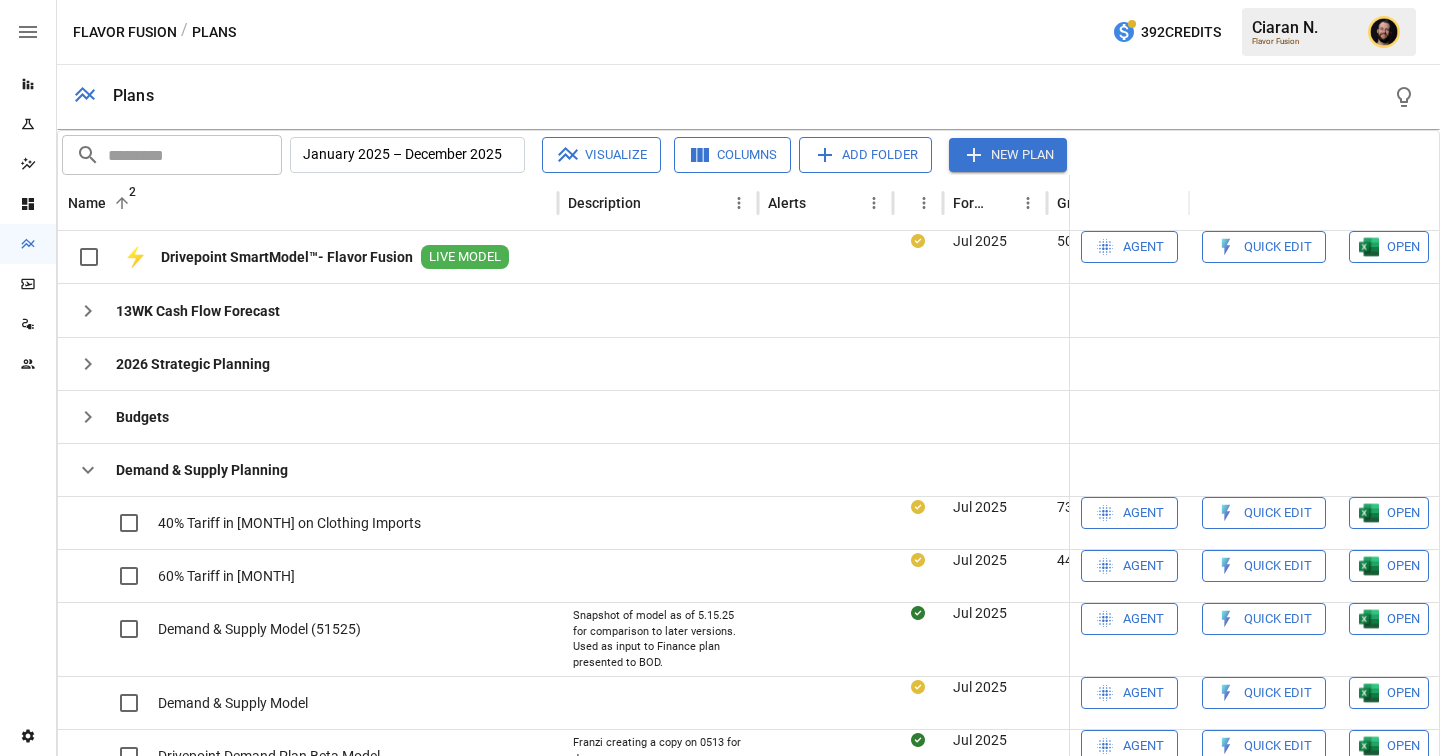 click at bounding box center [128, 1127] 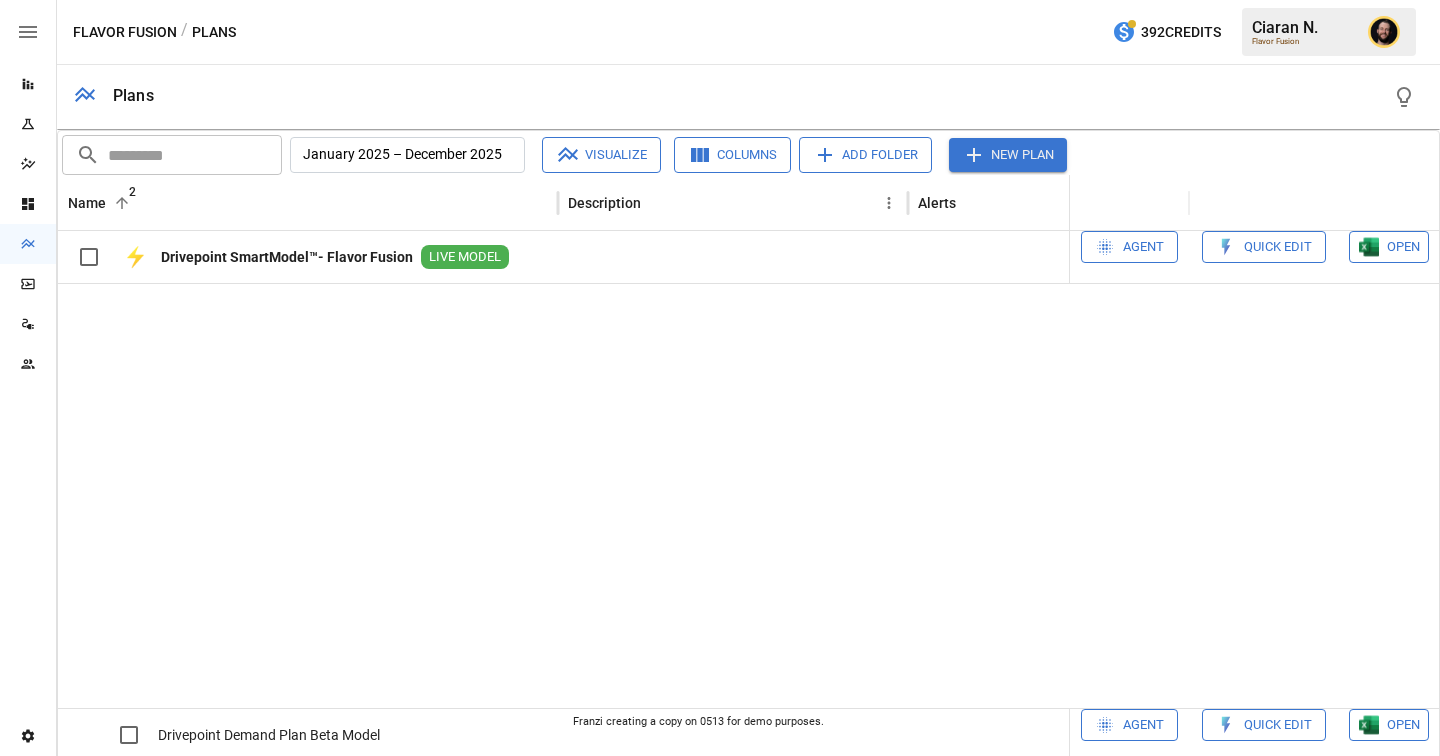 scroll, scrollTop: 651, scrollLeft: 0, axis: vertical 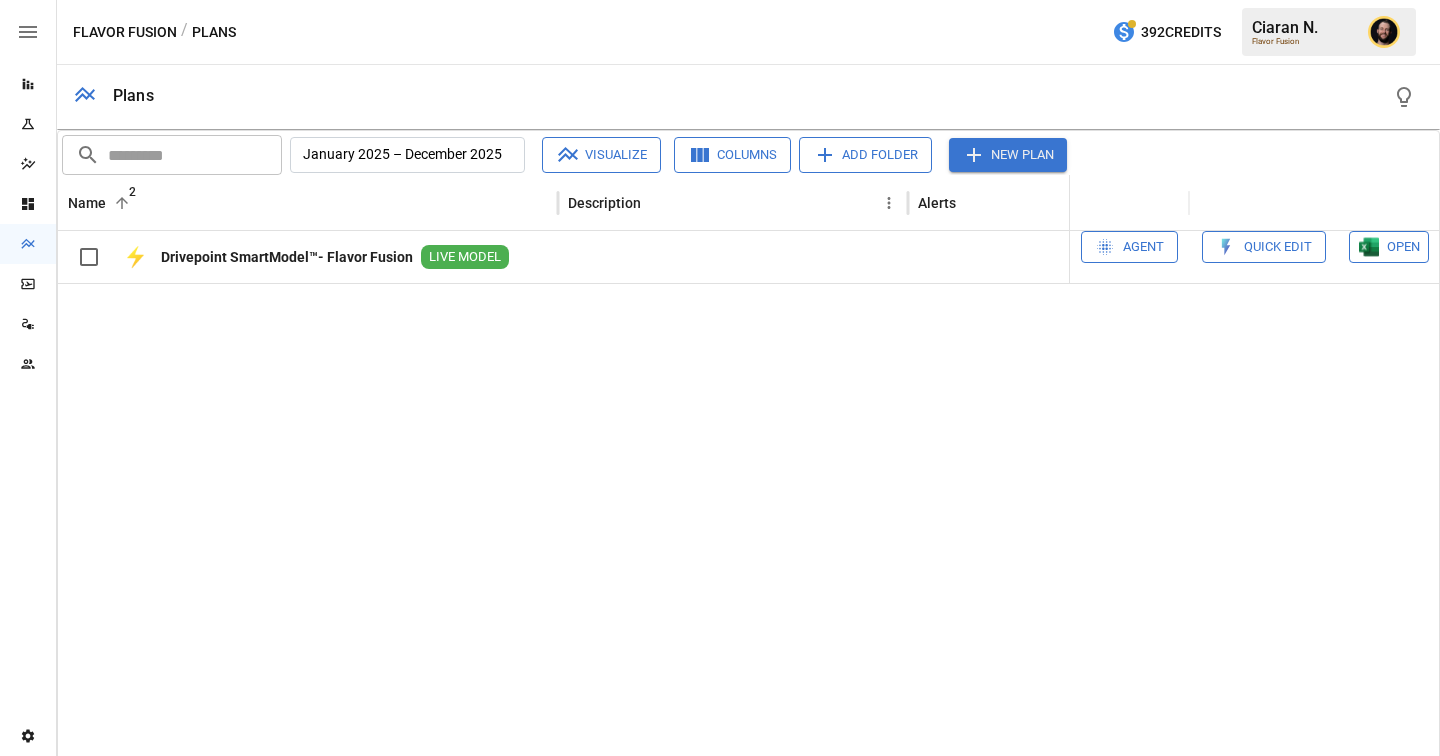 click at bounding box center (128, 1053) 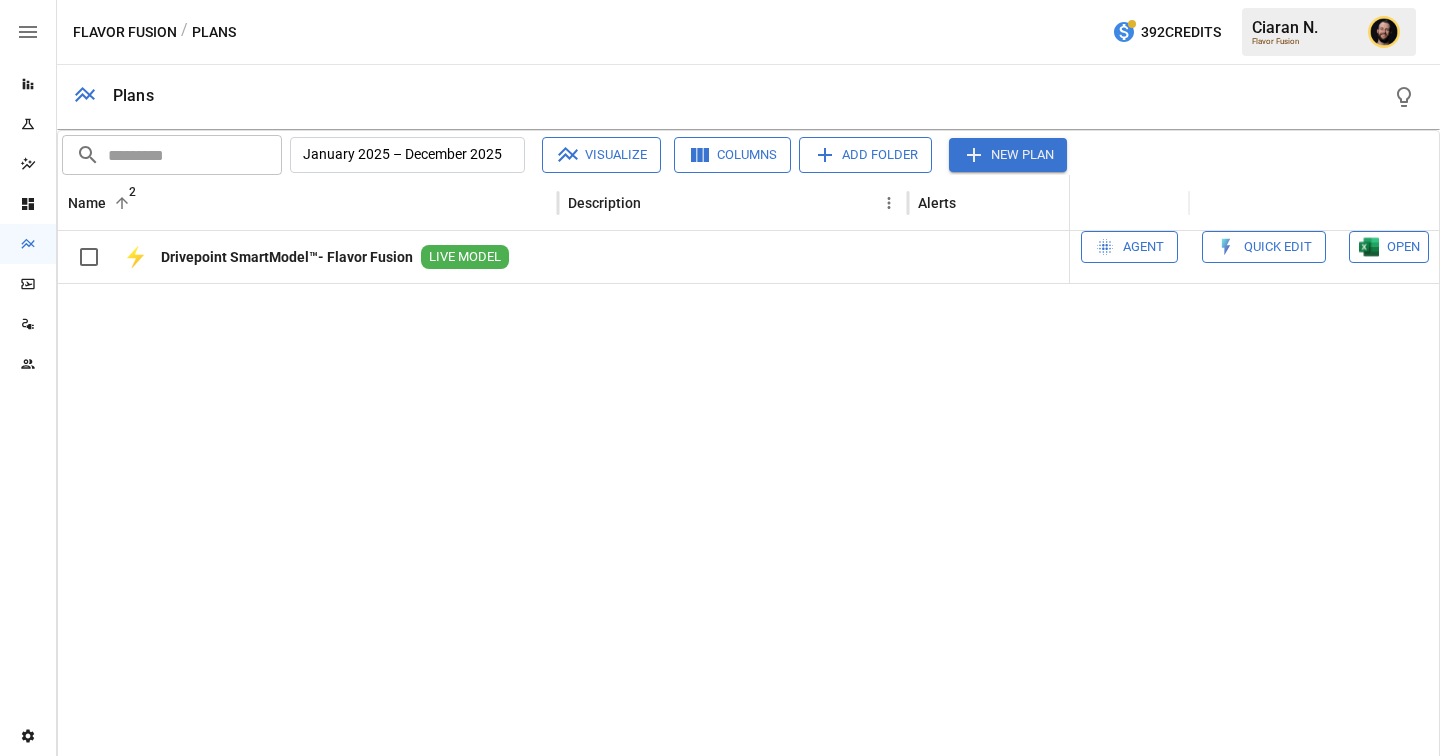 scroll, scrollTop: 735, scrollLeft: 0, axis: vertical 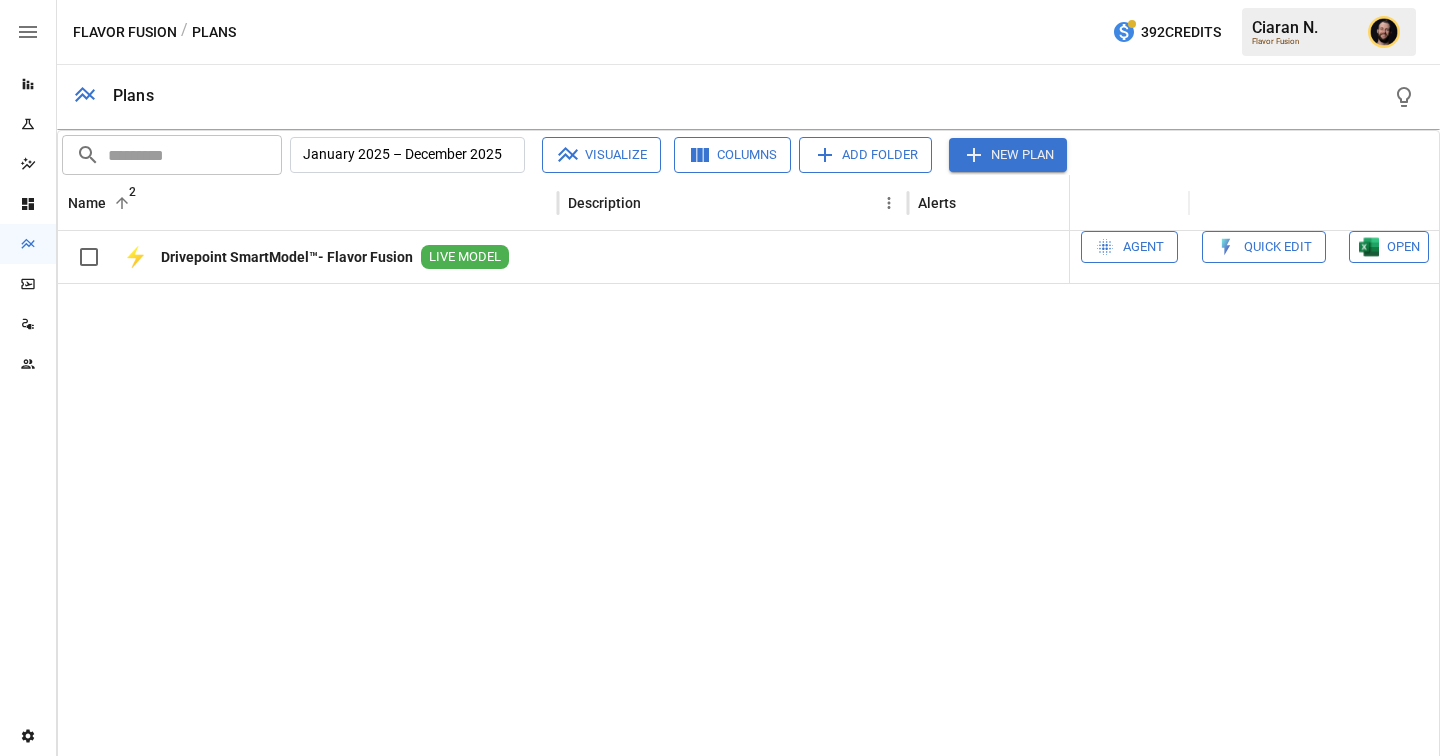 click at bounding box center (128, 1053) 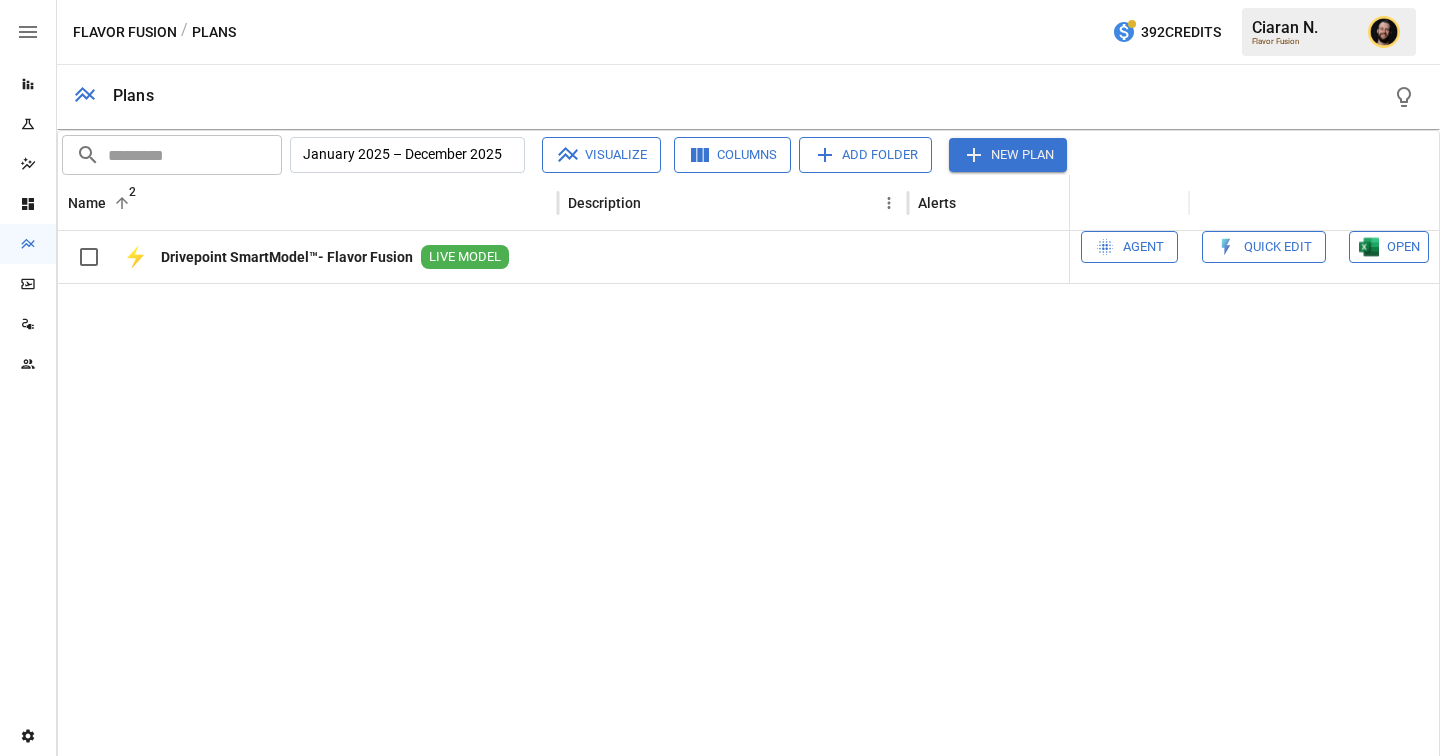 scroll, scrollTop: 1321, scrollLeft: 0, axis: vertical 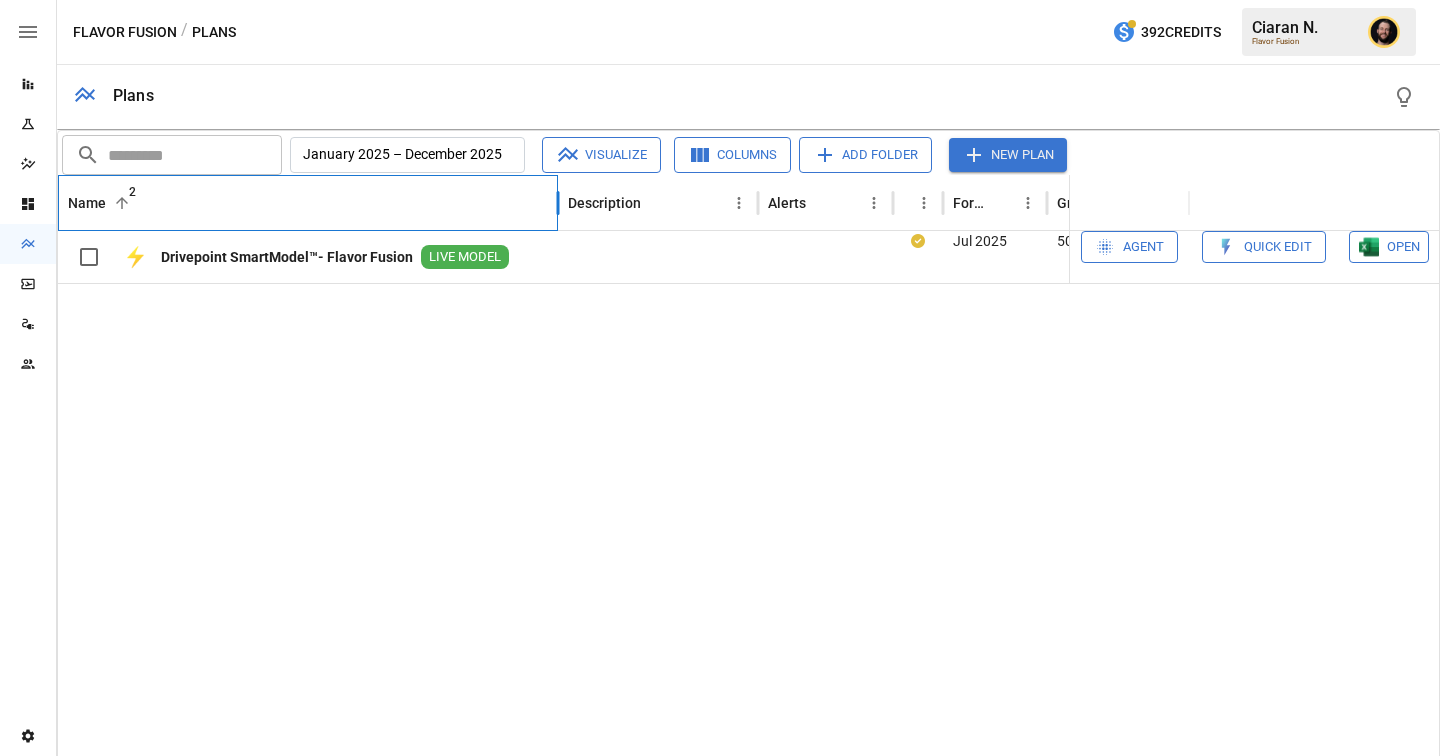 click on "[FIRST] [LAST]" at bounding box center [308, 202] 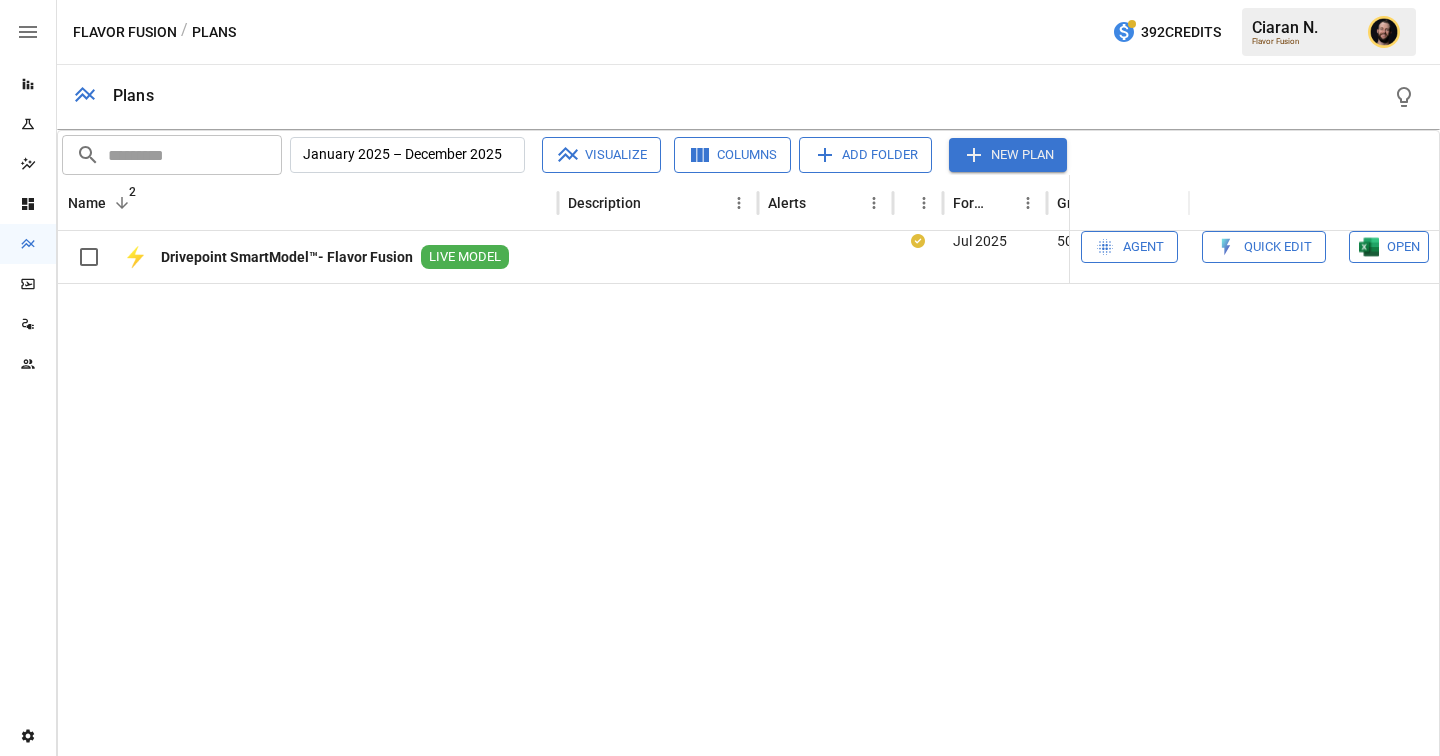 click at bounding box center [88, 2346] 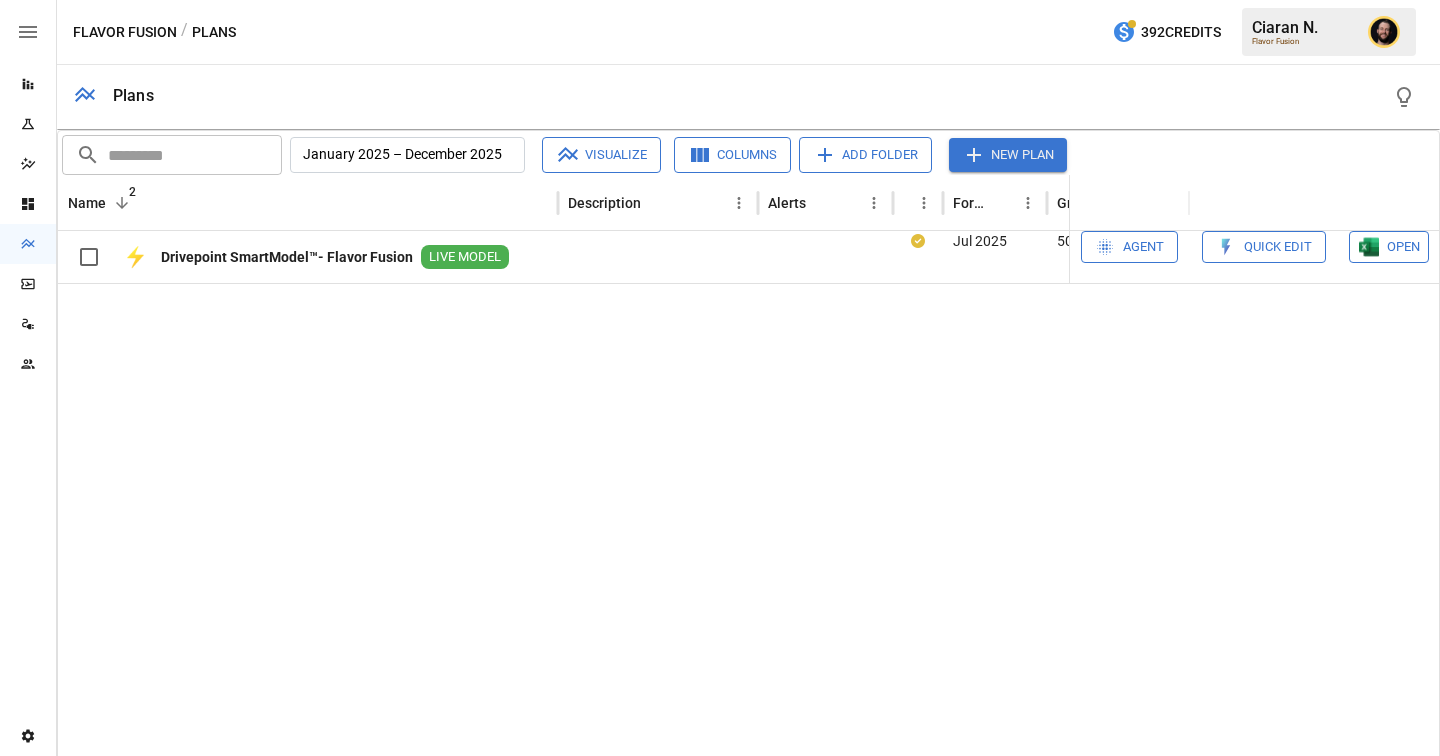 scroll, scrollTop: 2032, scrollLeft: 0, axis: vertical 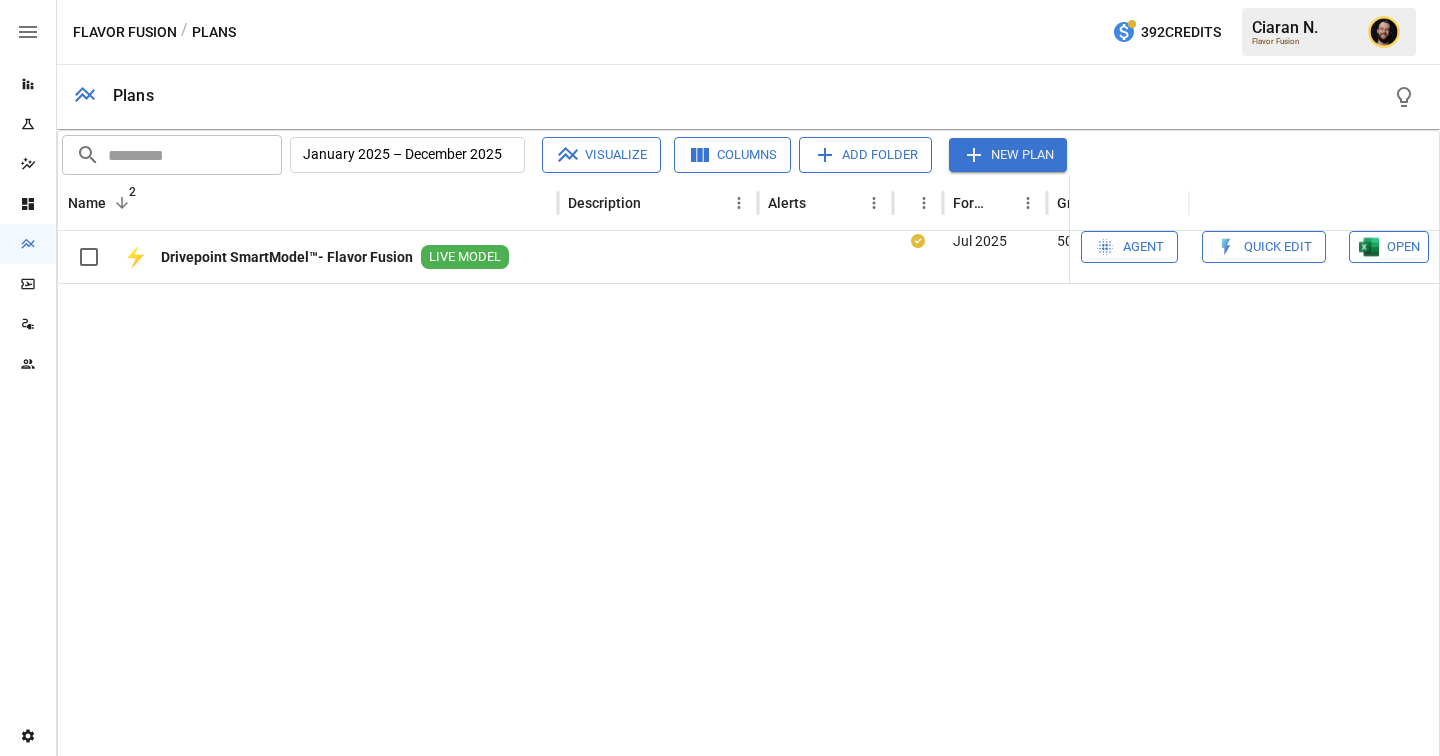 click at bounding box center [88, 1795] 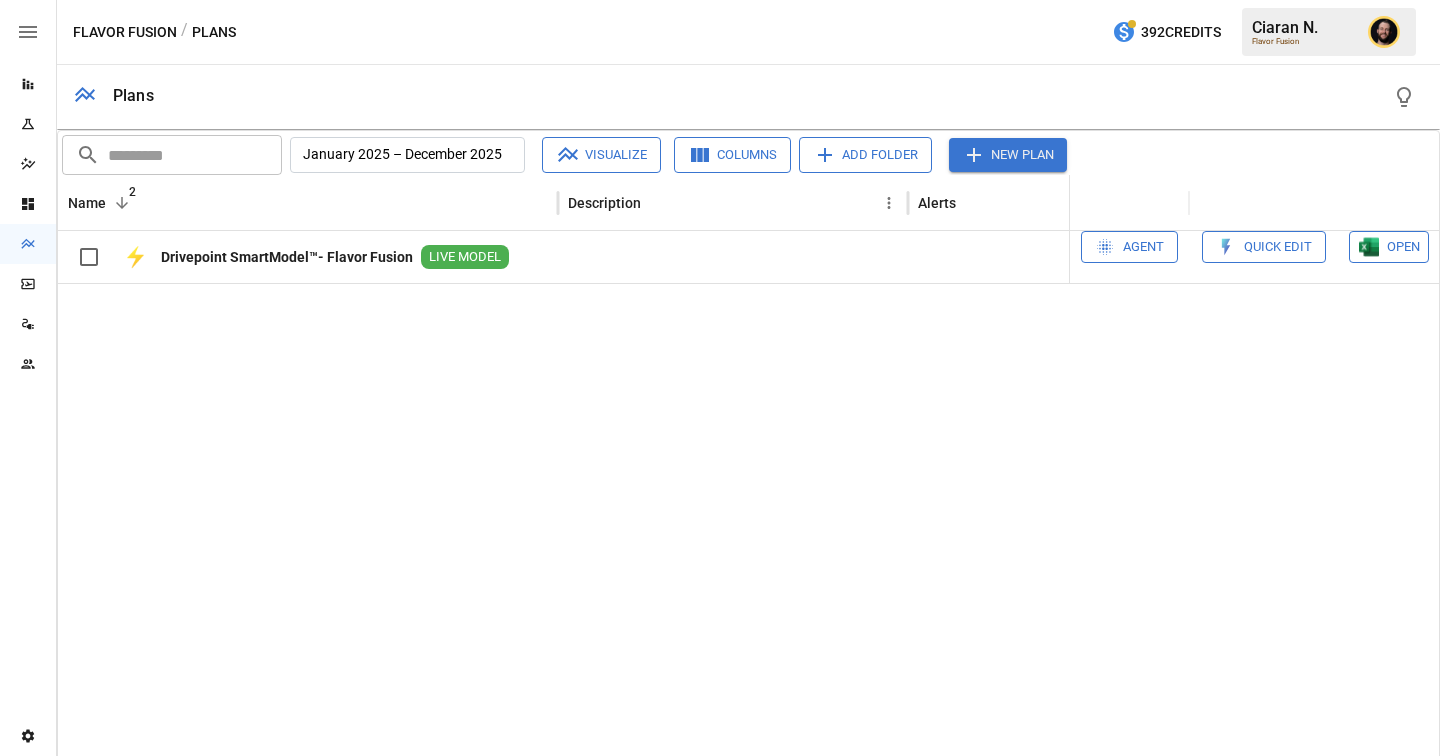 scroll, scrollTop: 1718, scrollLeft: 0, axis: vertical 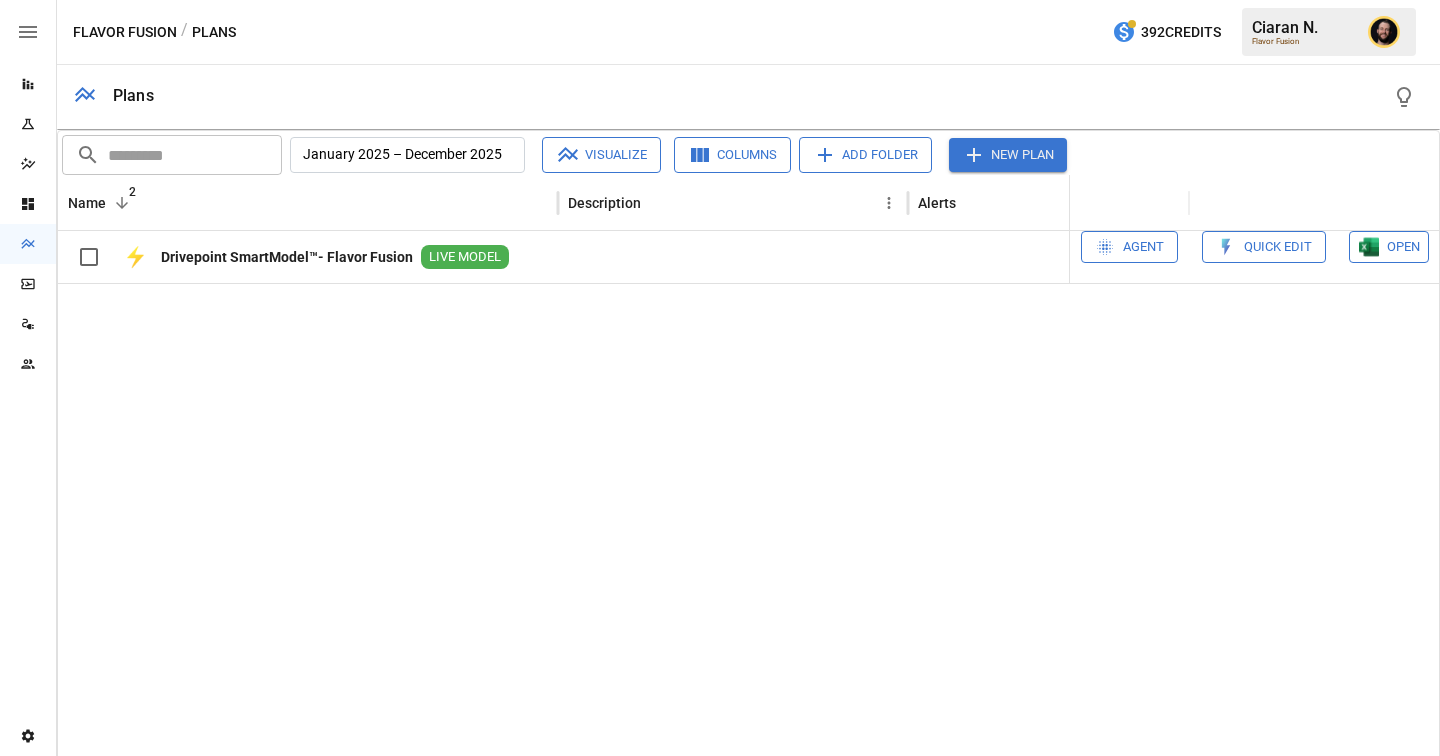 click at bounding box center [88, 2325] 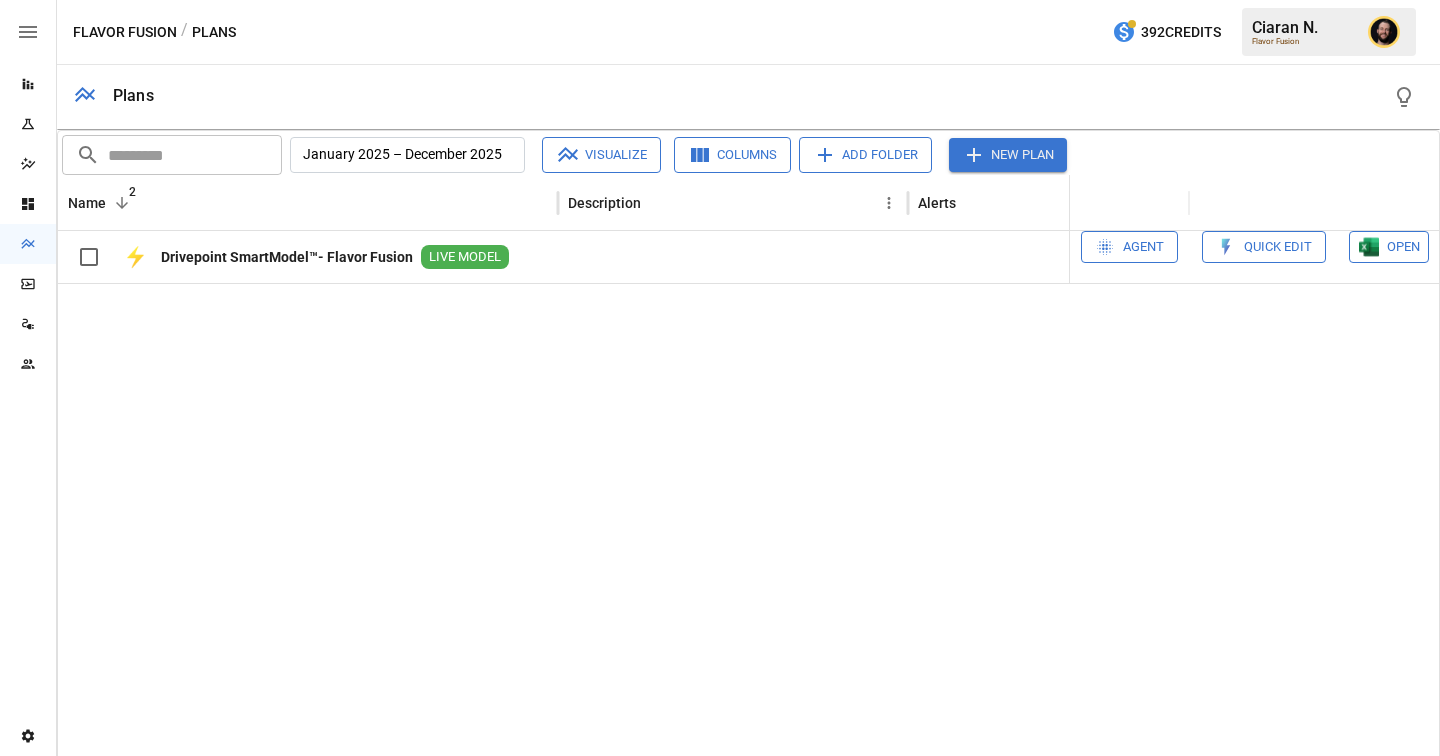 scroll, scrollTop: 1795, scrollLeft: 0, axis: vertical 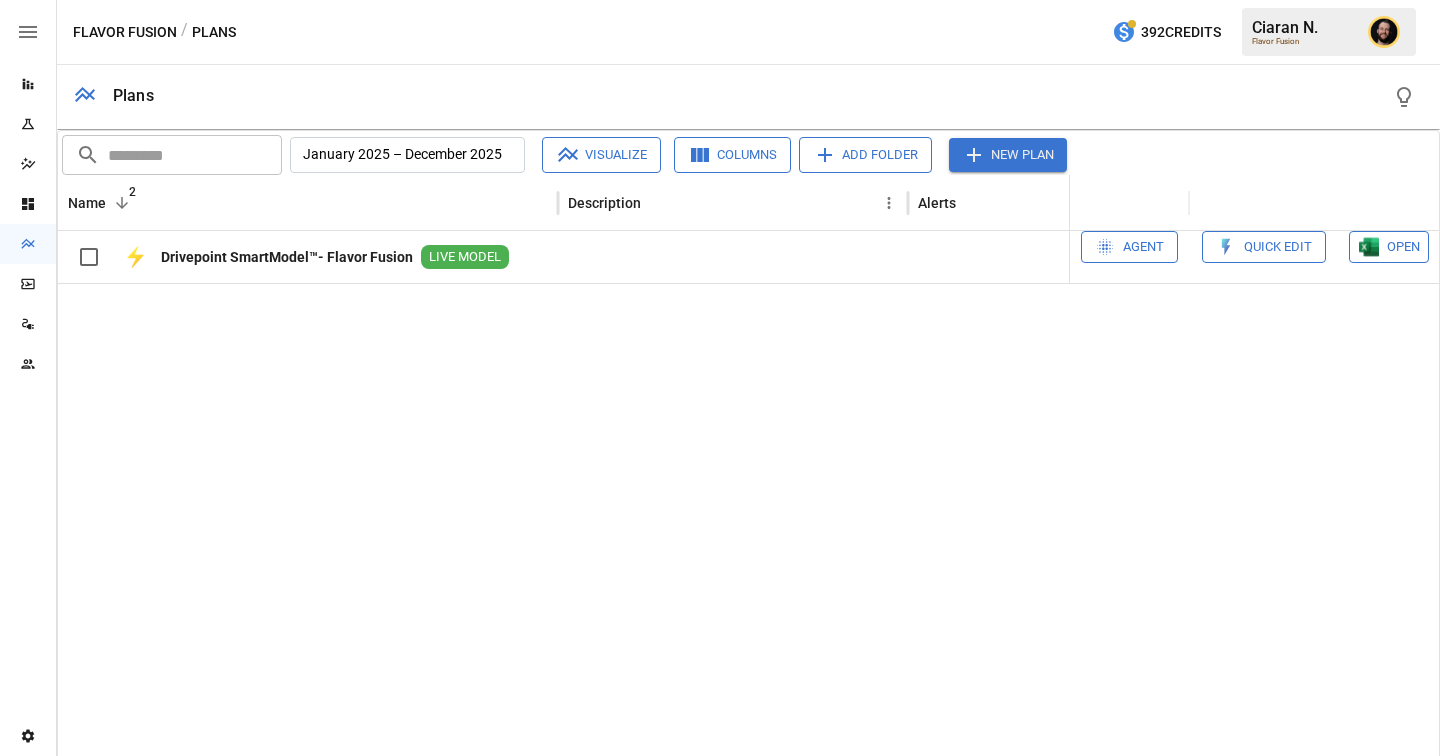 click at bounding box center (128, 2431) 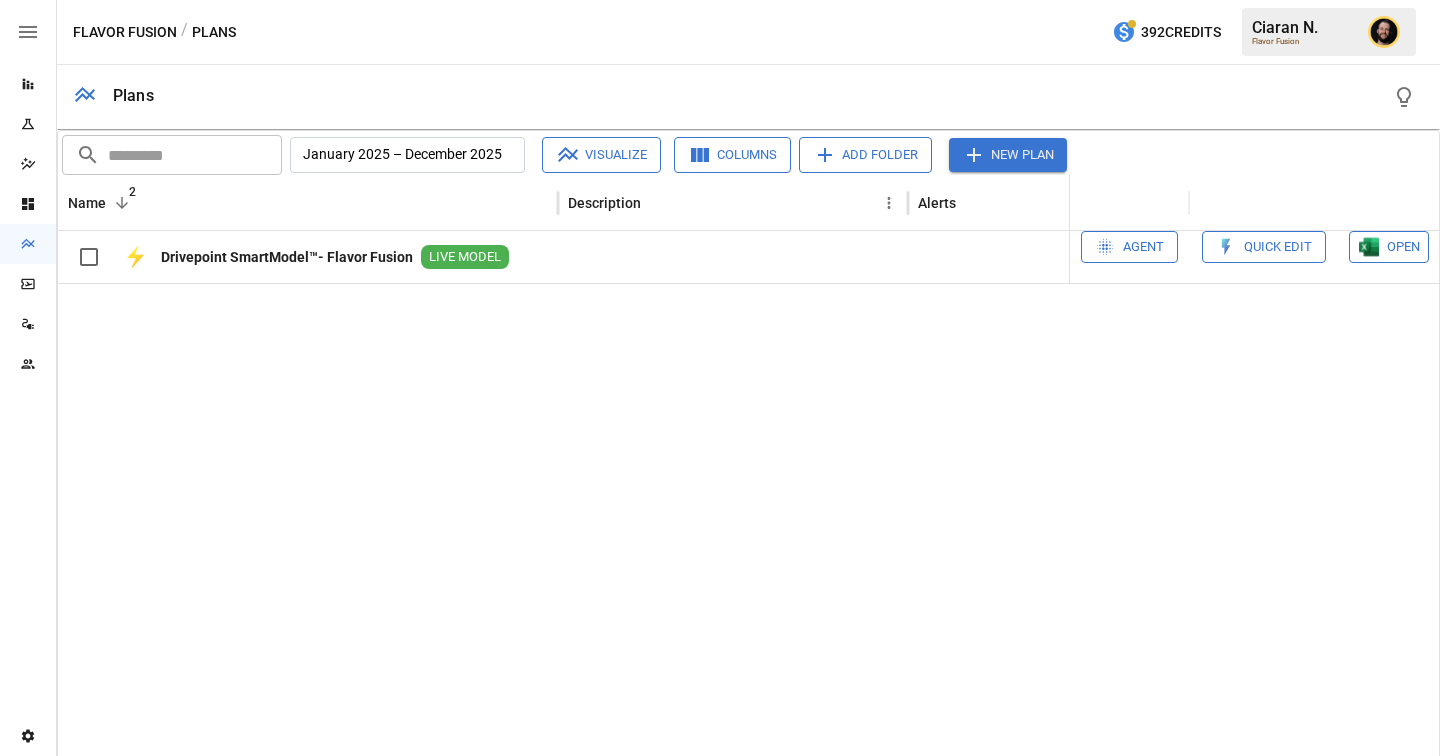 scroll, scrollTop: 2045, scrollLeft: 0, axis: vertical 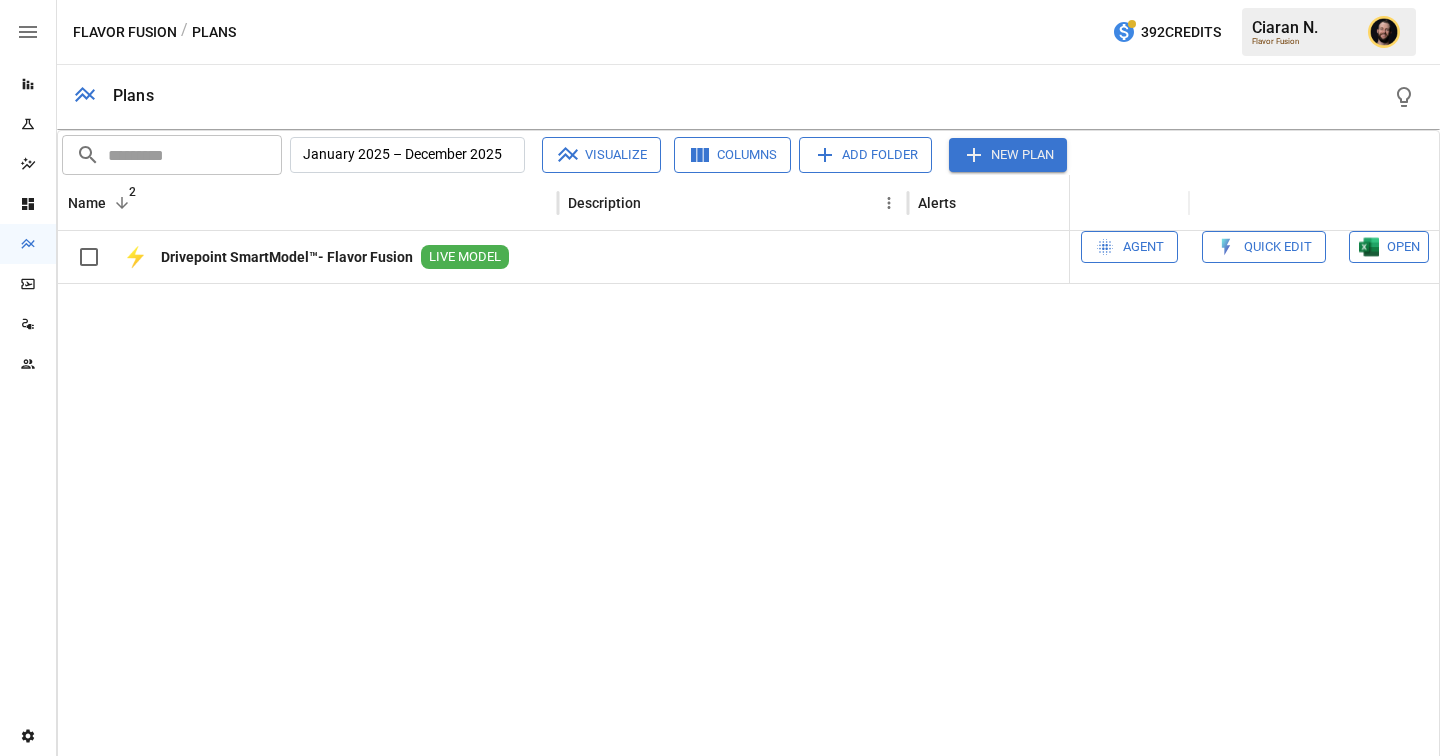 click at bounding box center (128, 2431) 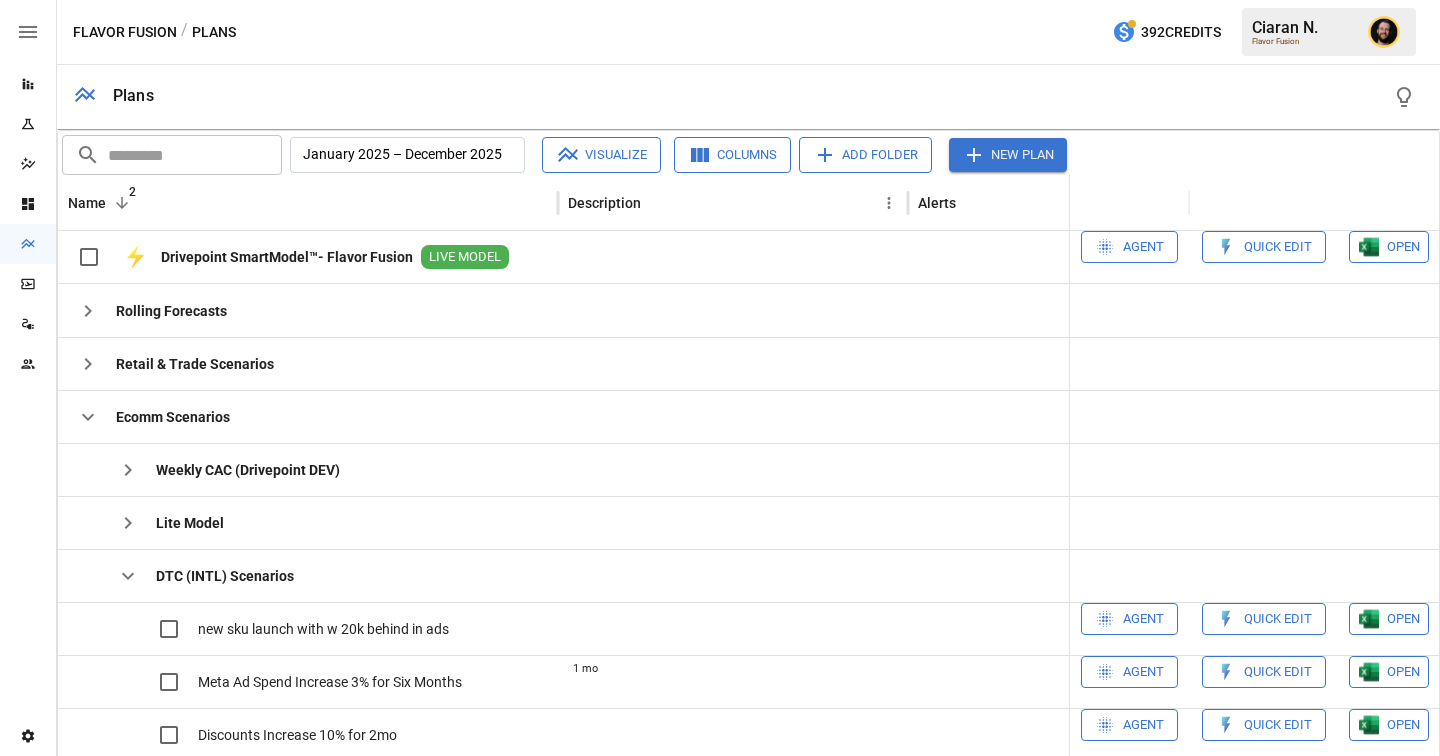 scroll, scrollTop: 73, scrollLeft: 0, axis: vertical 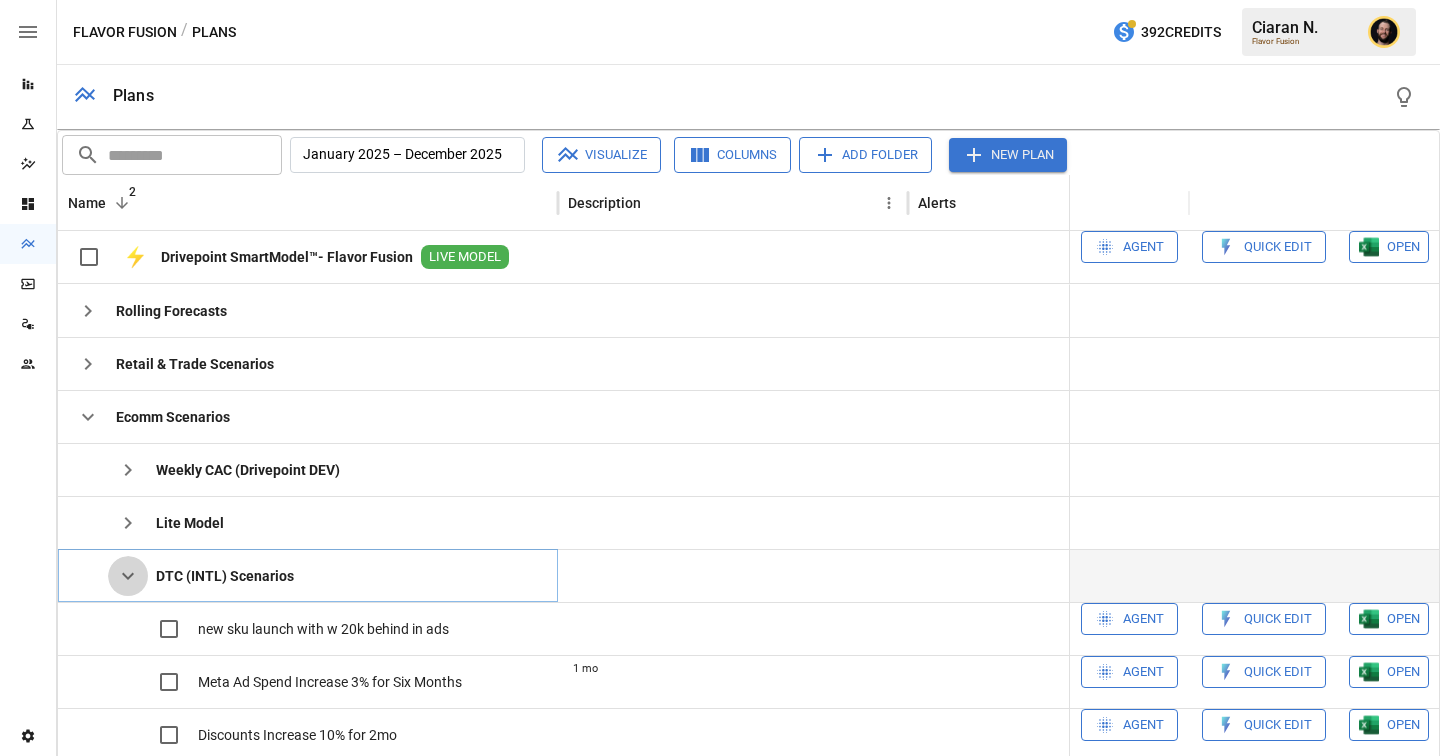 click at bounding box center (128, 576) 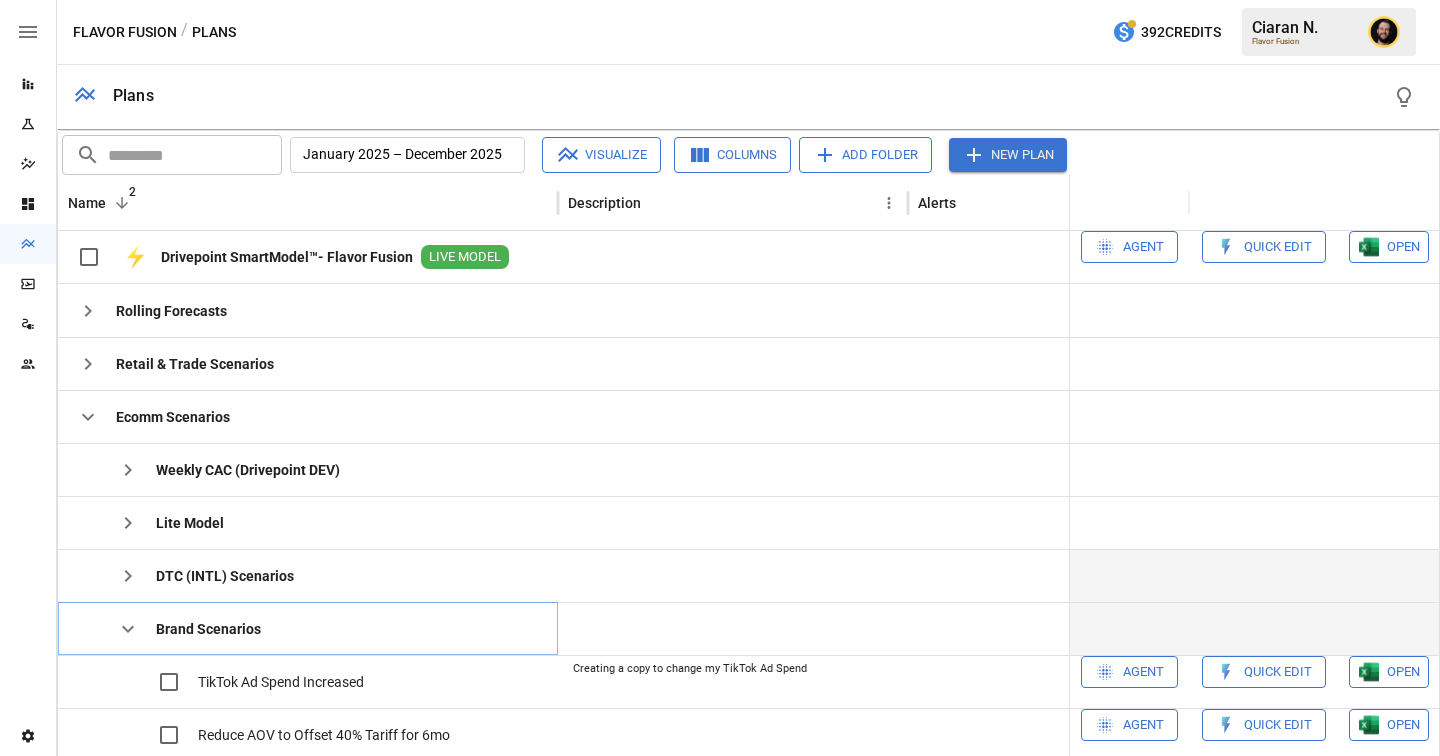click at bounding box center [128, 629] 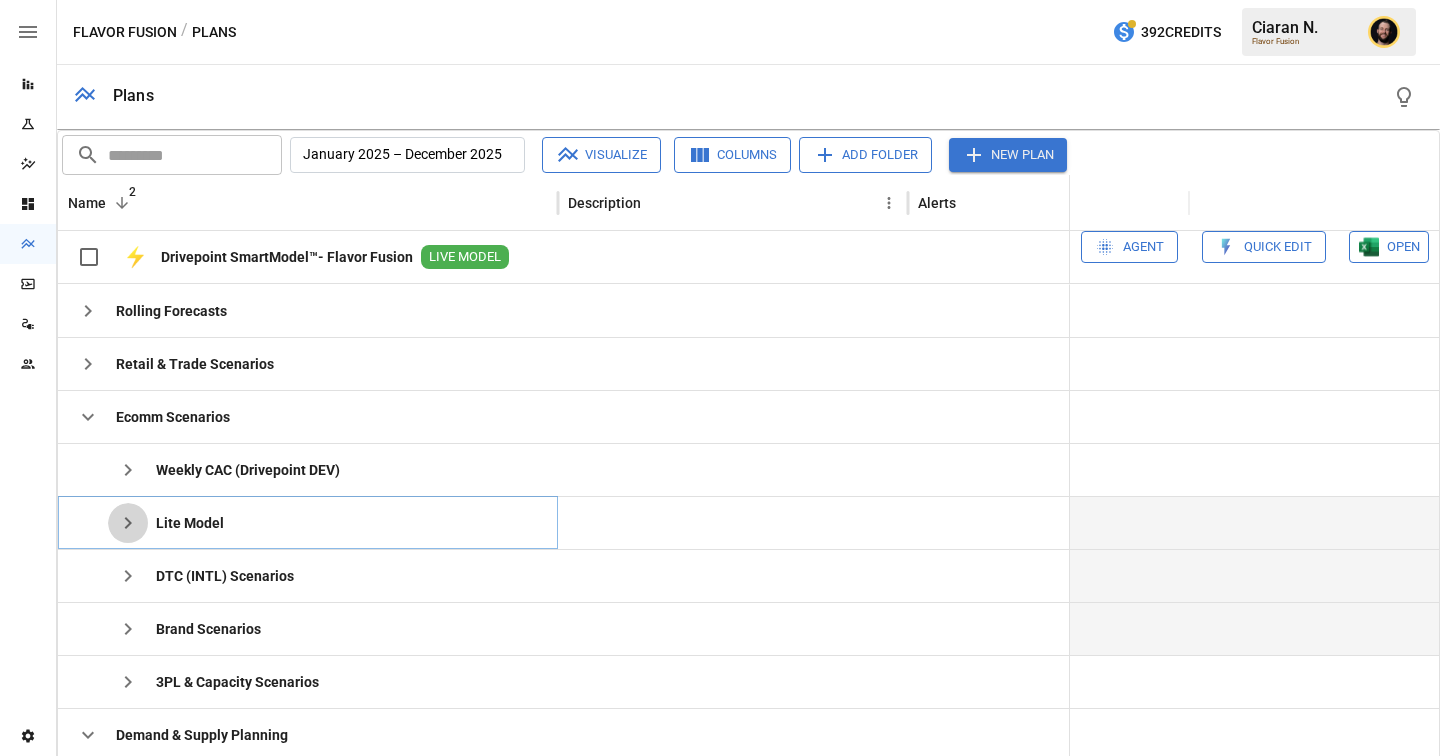 click at bounding box center (128, 470) 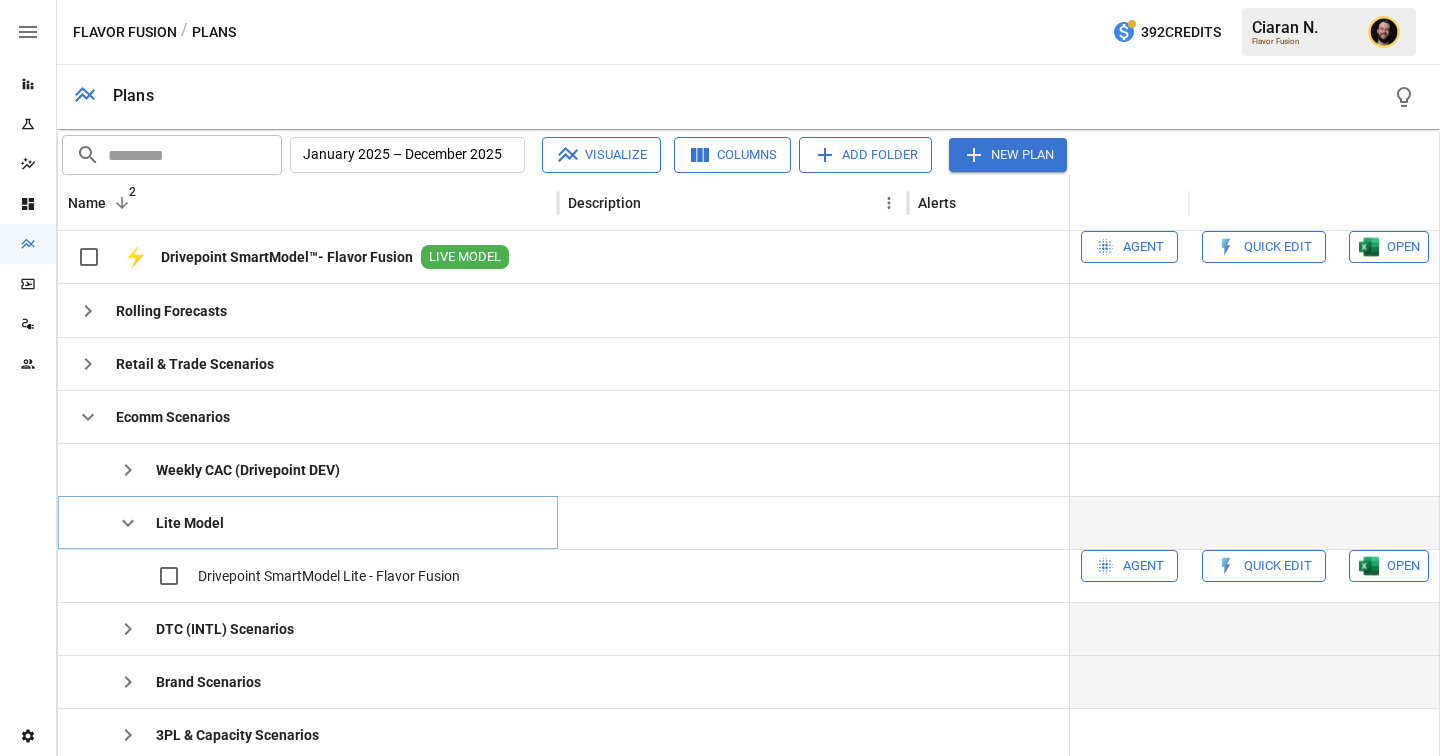 click at bounding box center [128, 523] 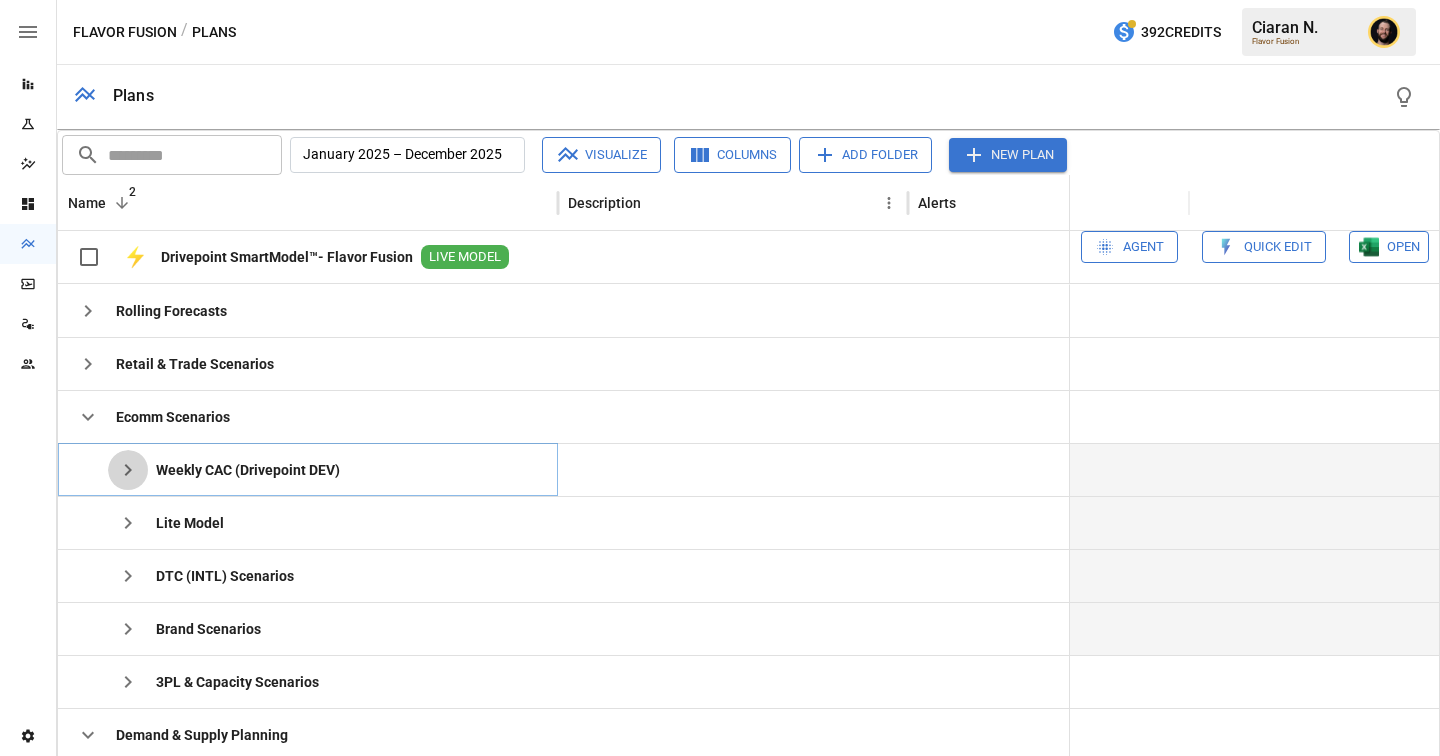 click at bounding box center (128, 470) 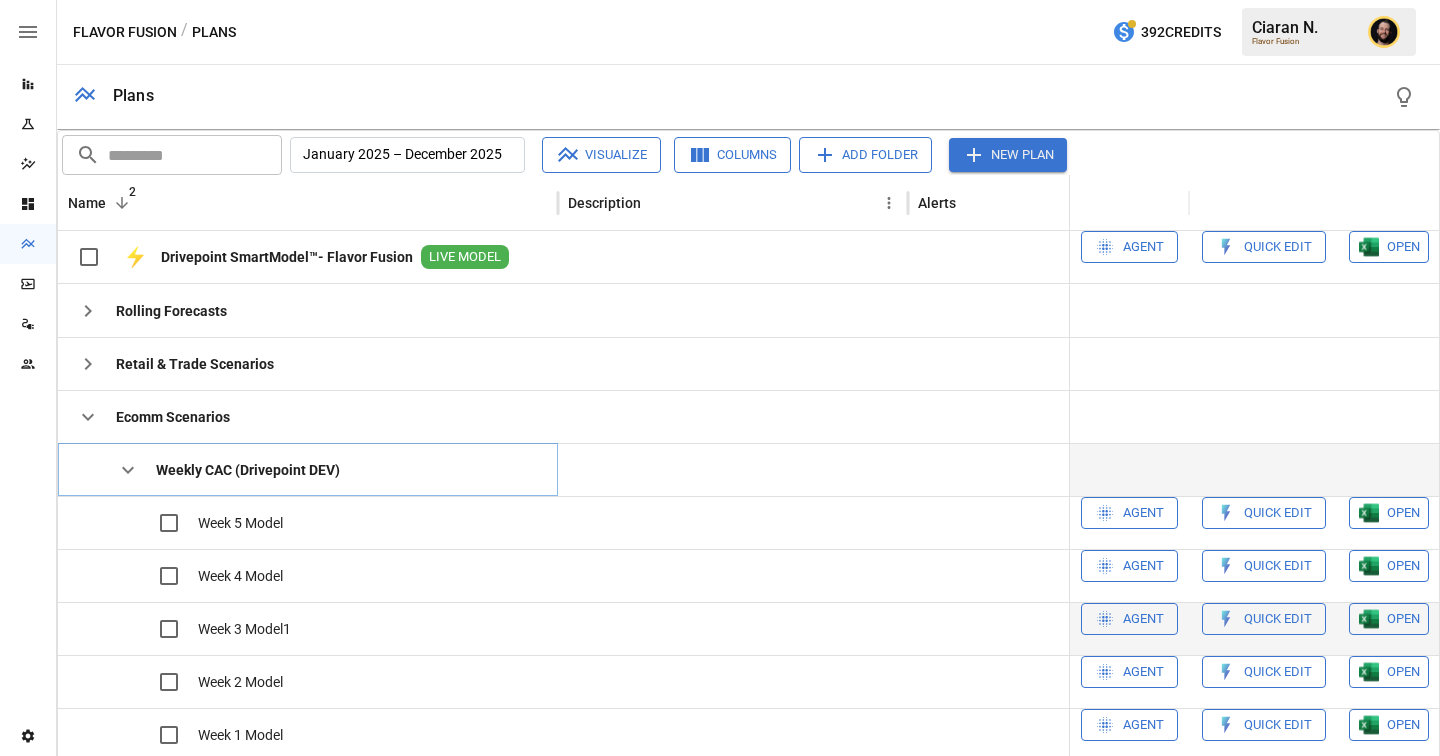 scroll, scrollTop: 83, scrollLeft: 0, axis: vertical 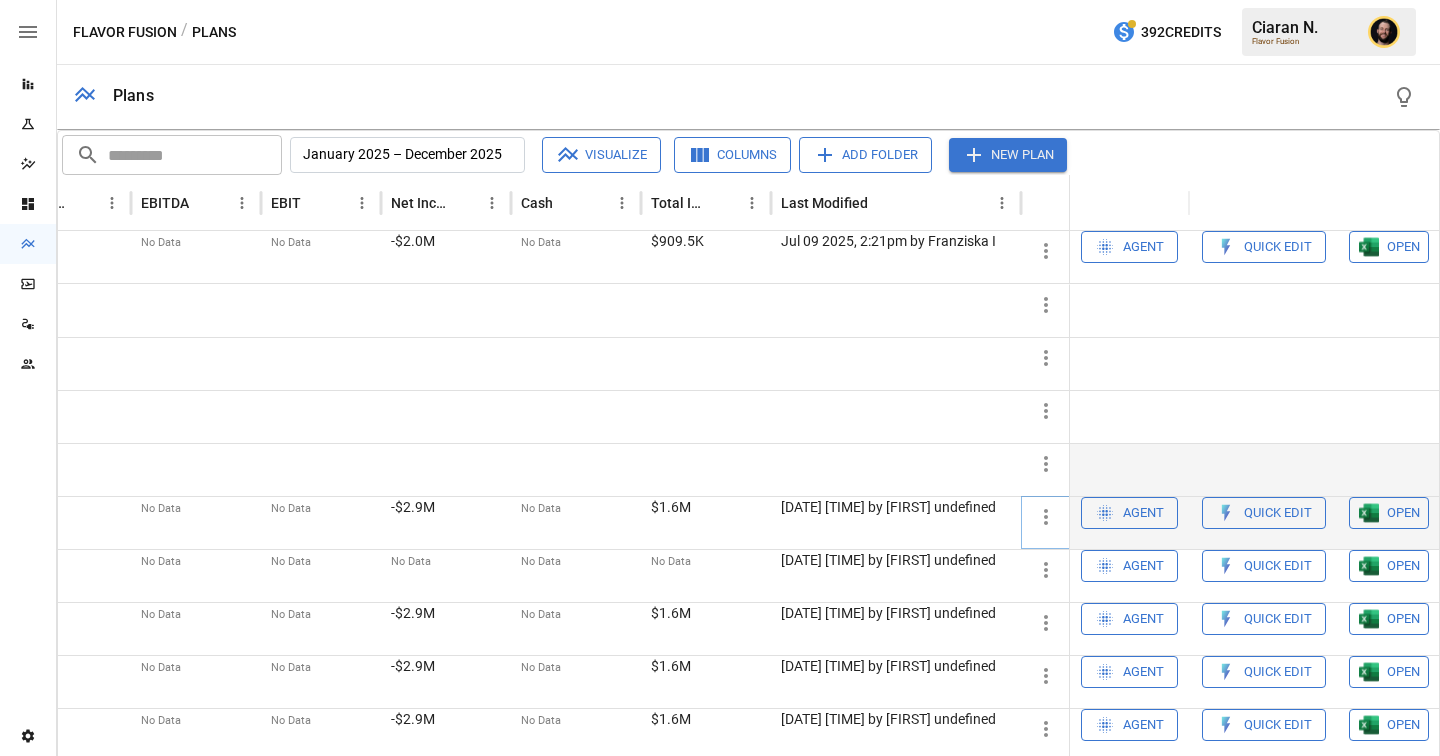 click at bounding box center (1046, 305) 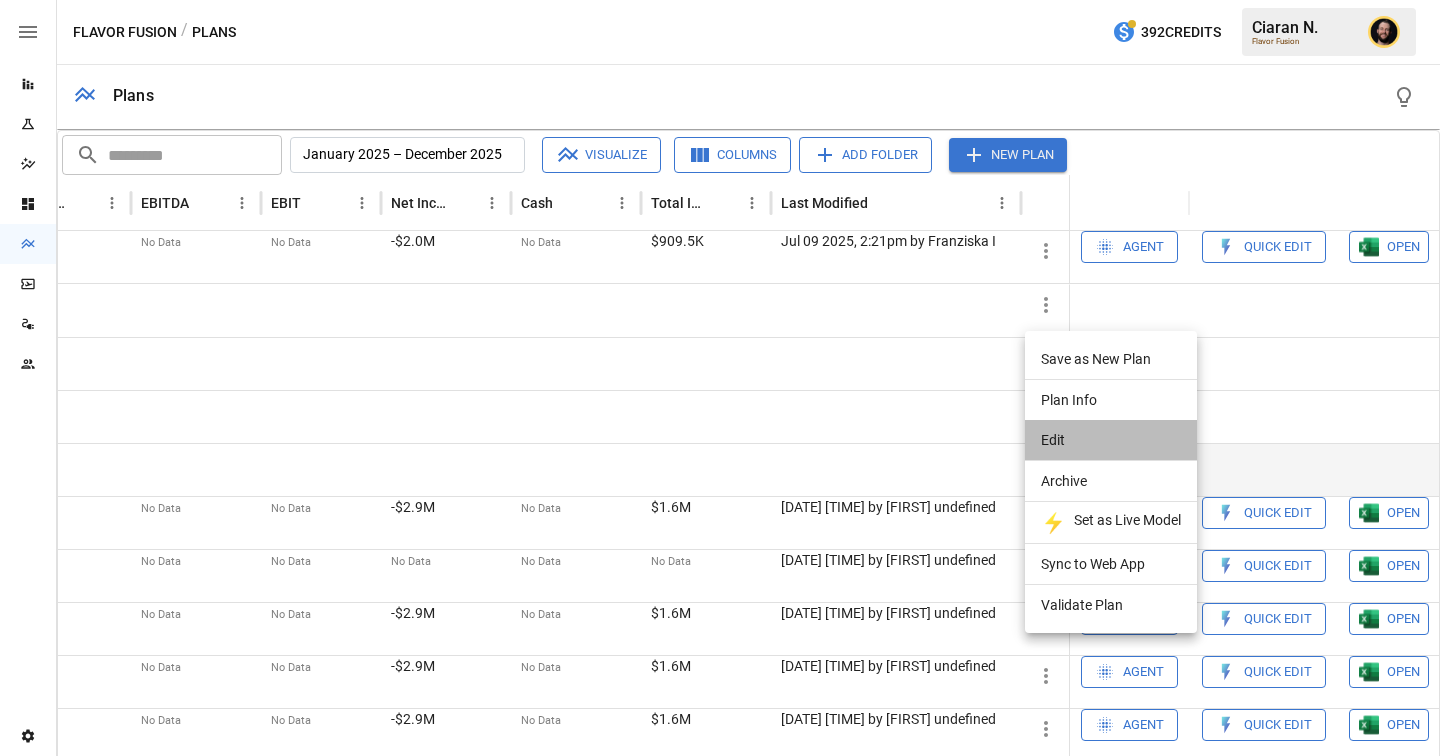 click on "Edit" at bounding box center [1111, 359] 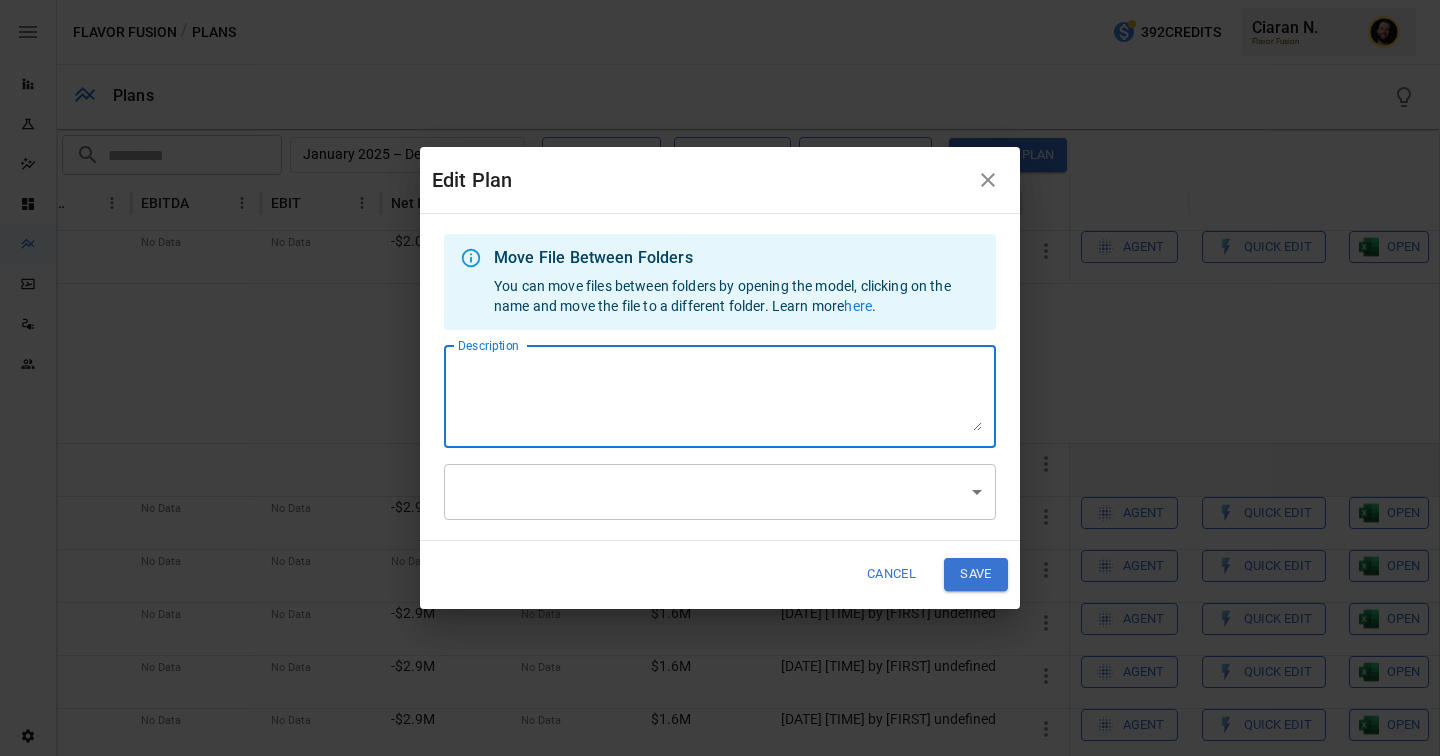 click on "Description" at bounding box center [720, 396] 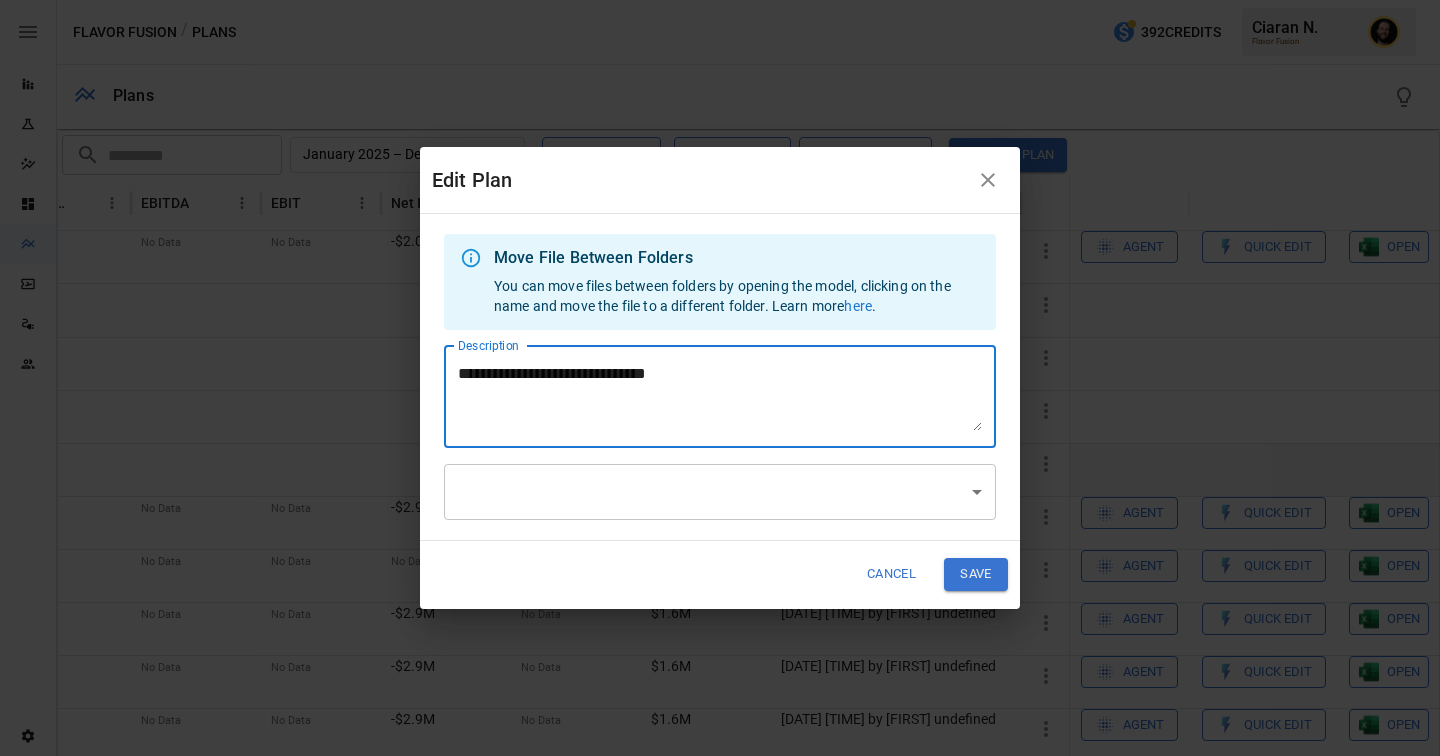 click on "**********" at bounding box center [720, 396] 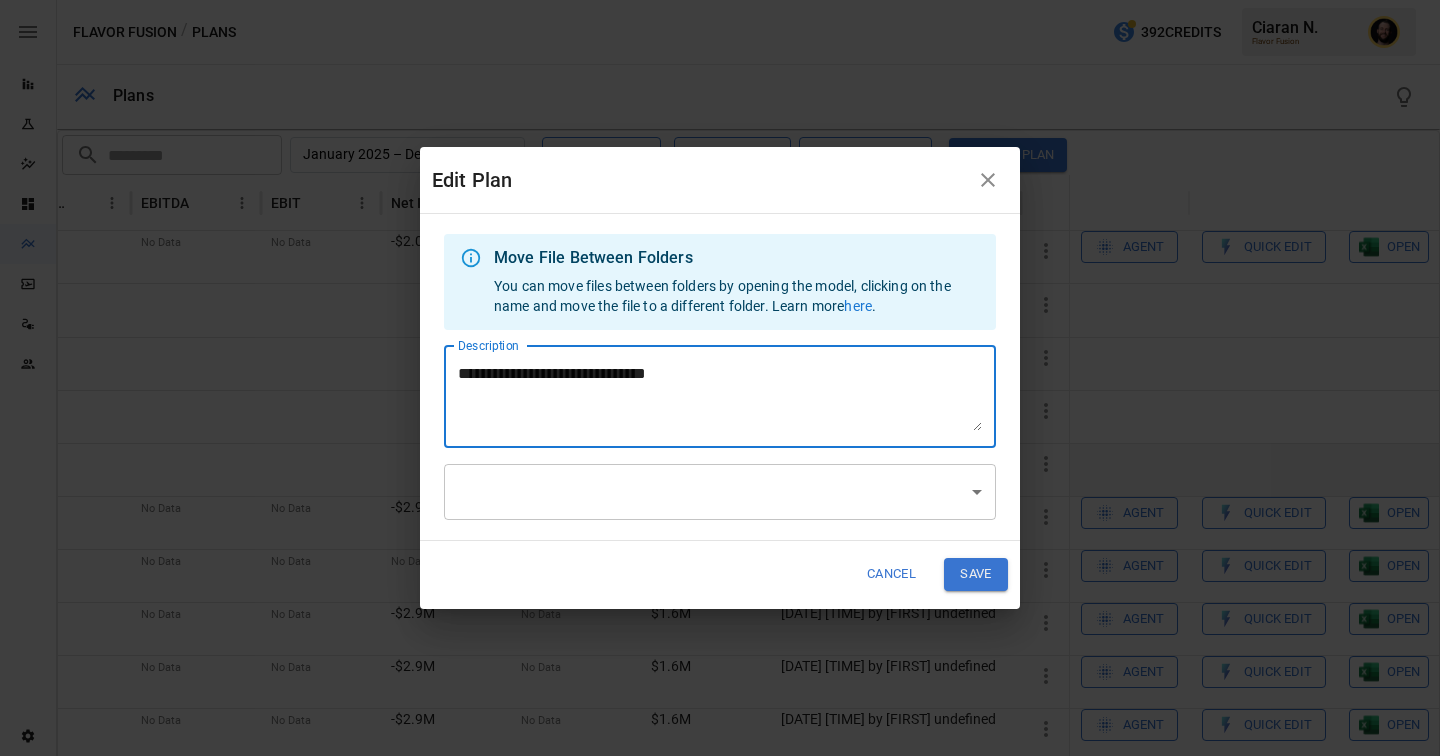 click on "**********" at bounding box center [720, 396] 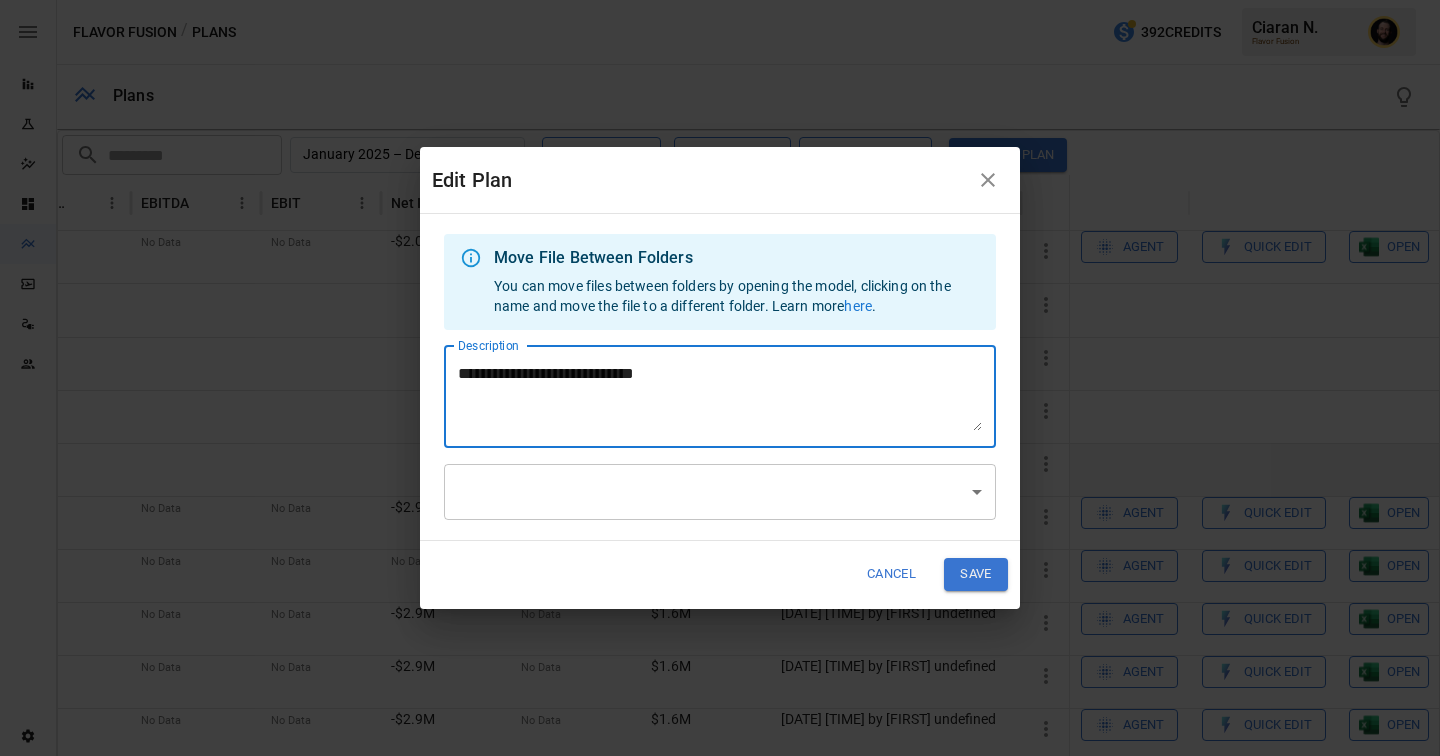 click on "**********" at bounding box center (720, 396) 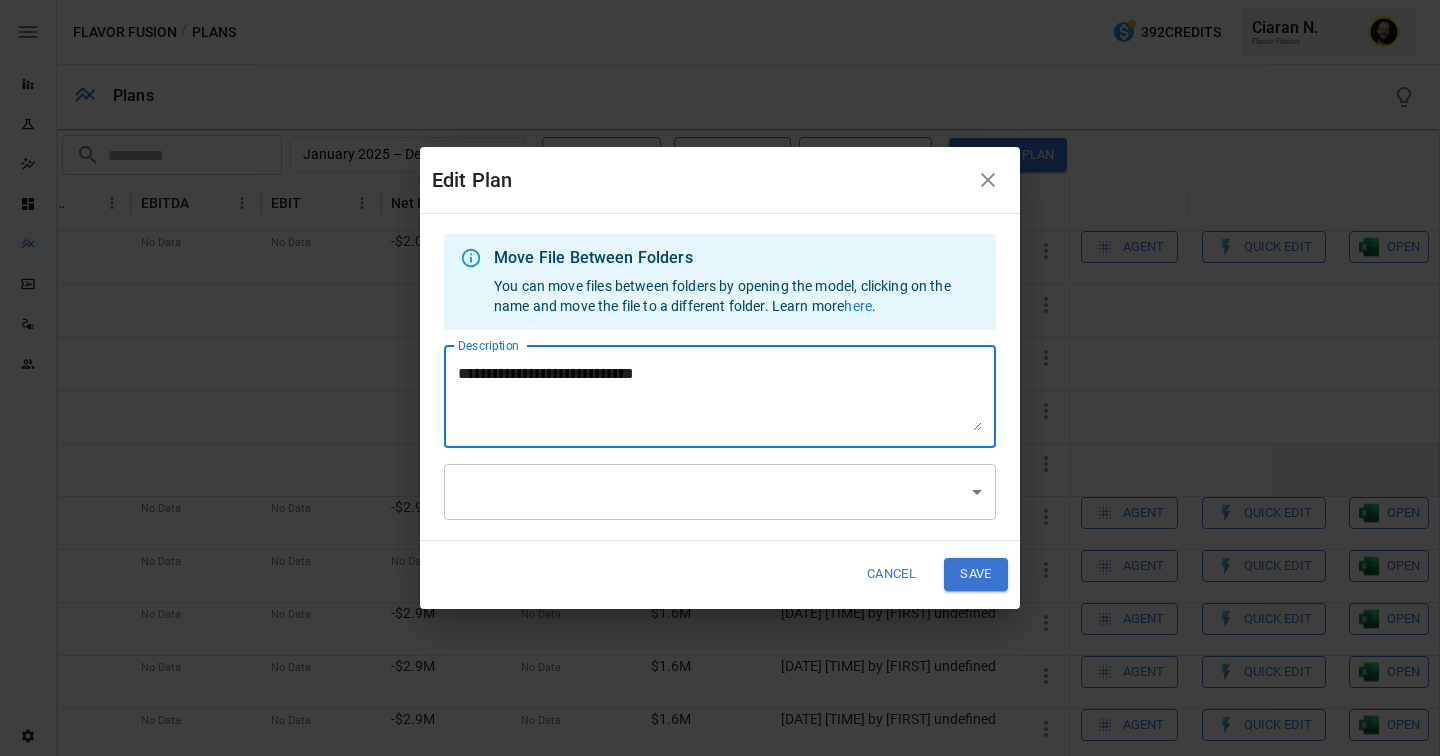 click on "**********" at bounding box center [720, 396] 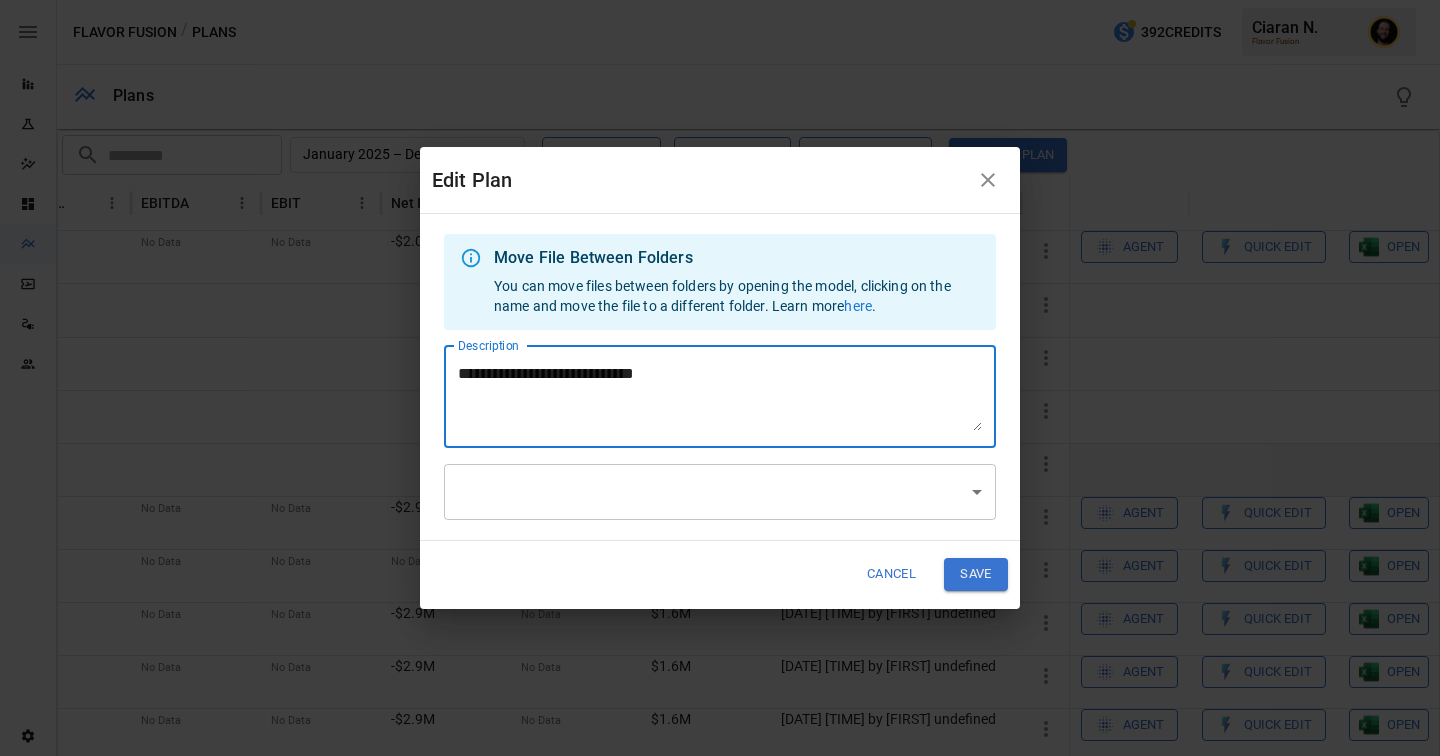 type on "**********" 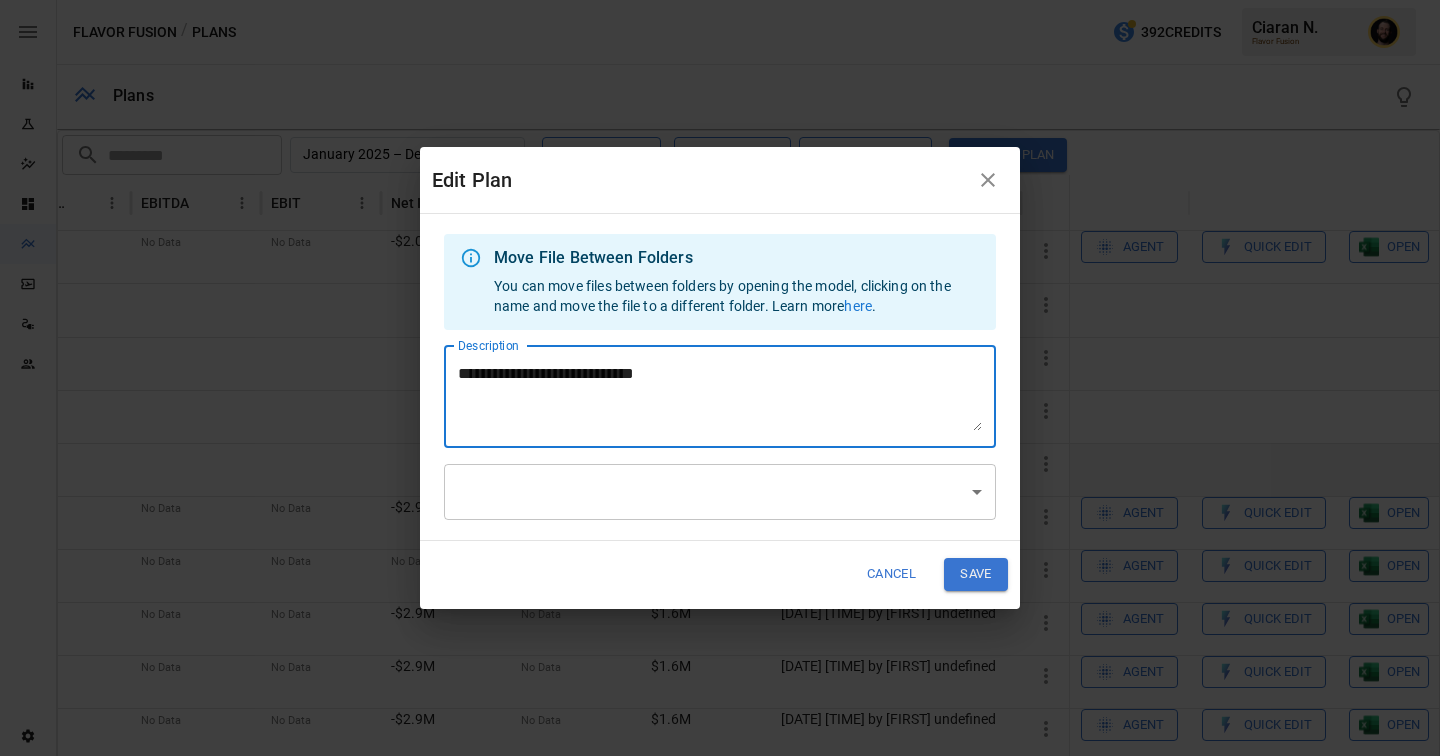 click on "Save" at bounding box center [976, 574] 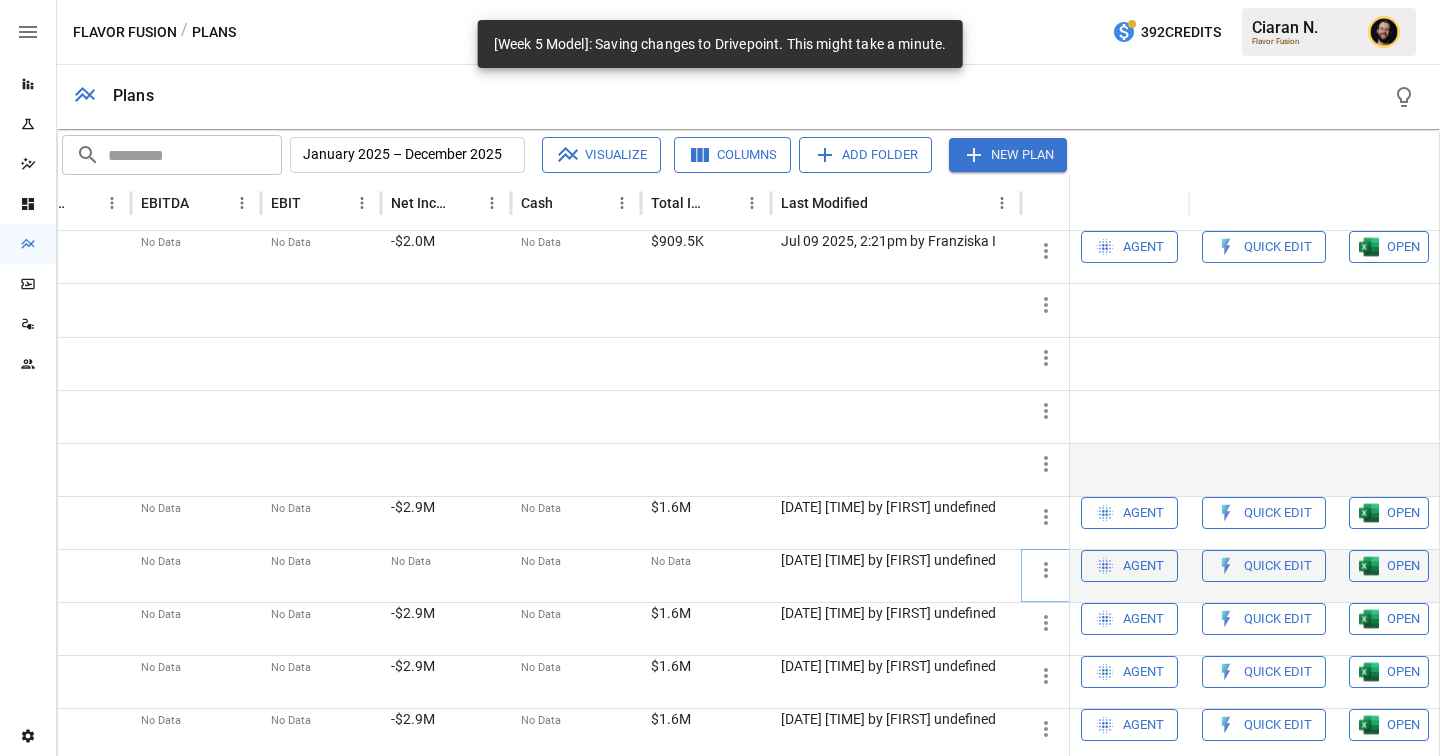 click at bounding box center [1046, 305] 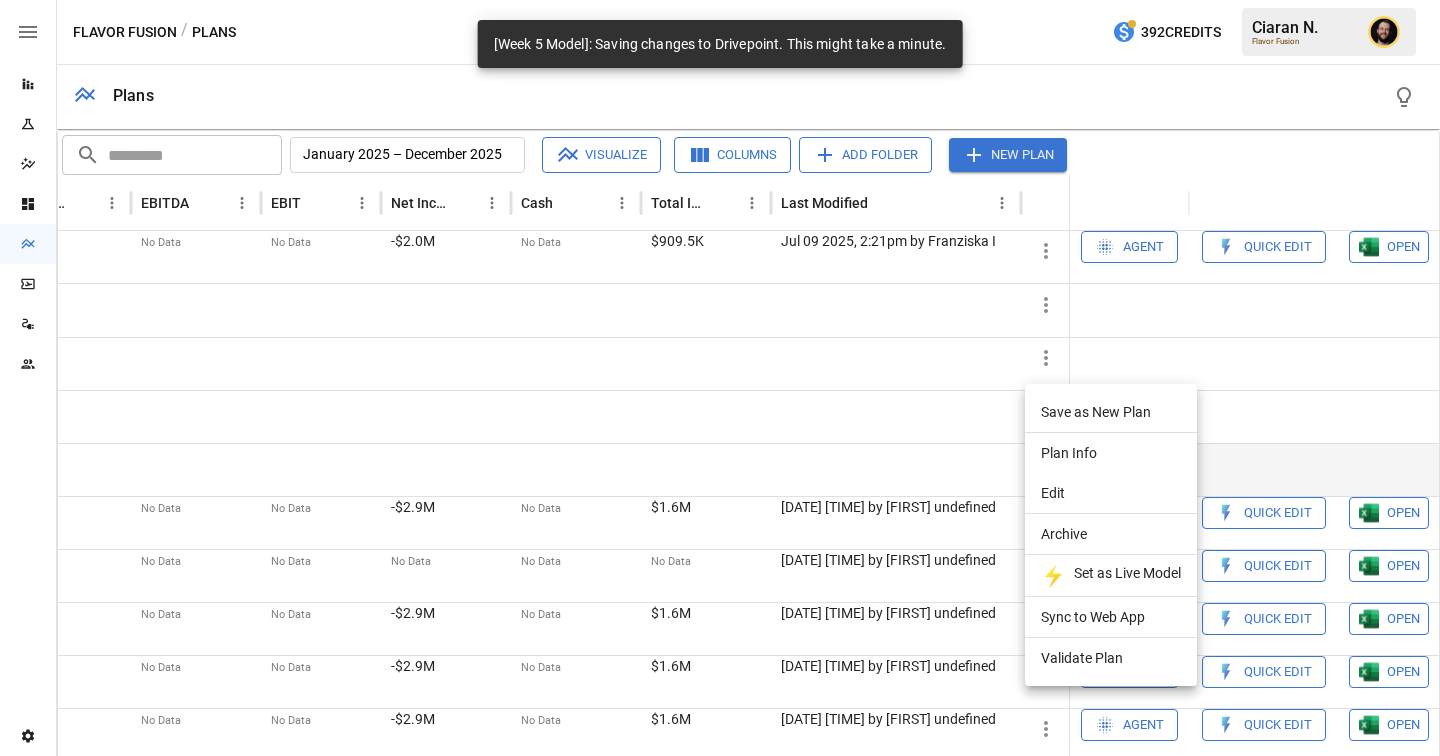 click on "Edit" at bounding box center [1111, 412] 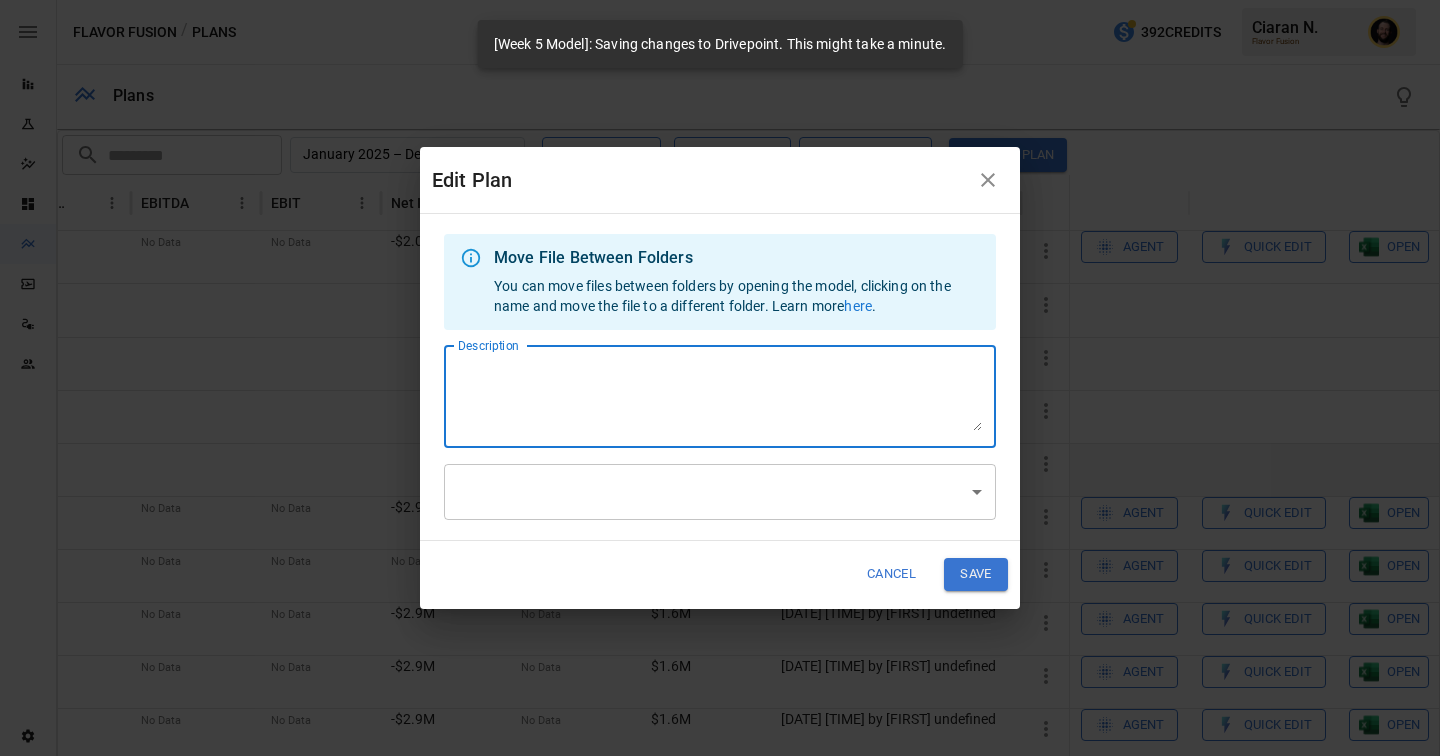 click on "Description" at bounding box center (720, 396) 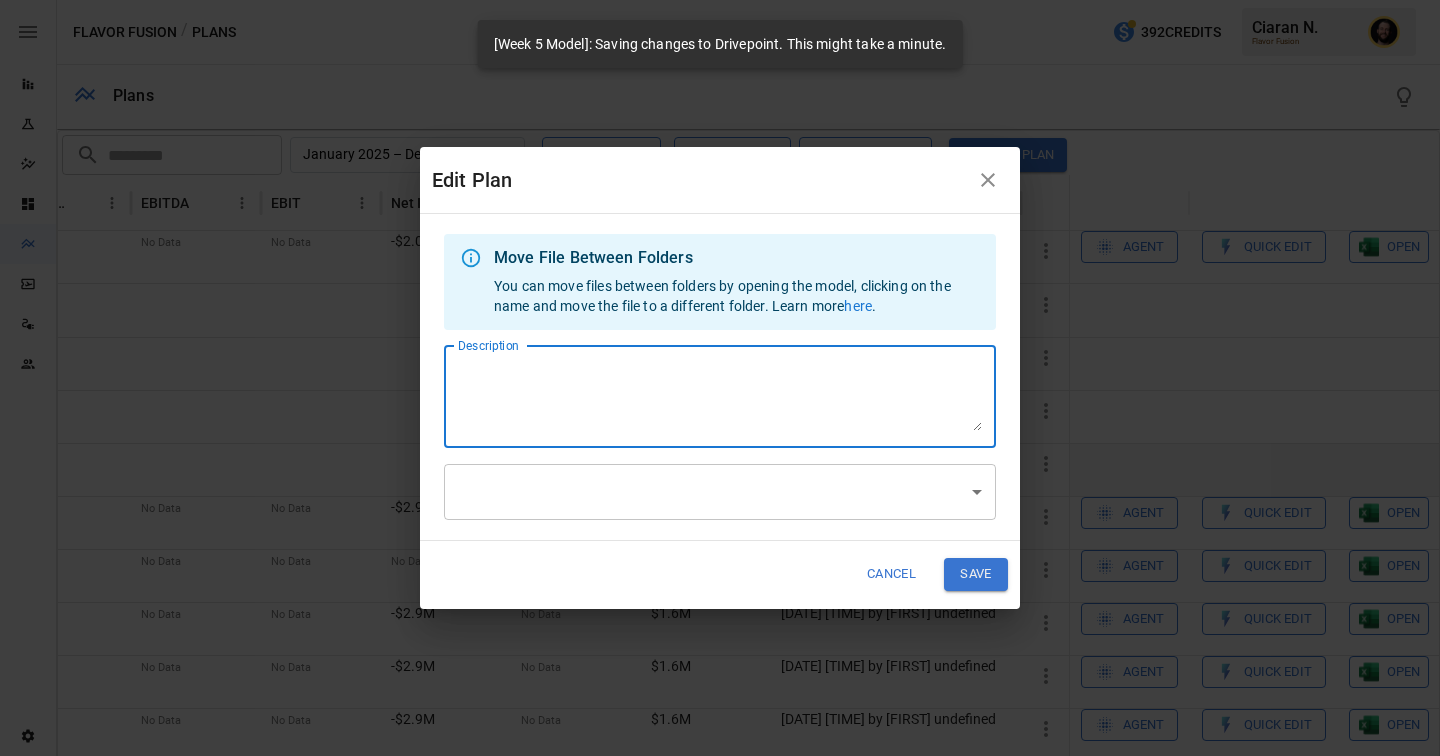 paste on "**********" 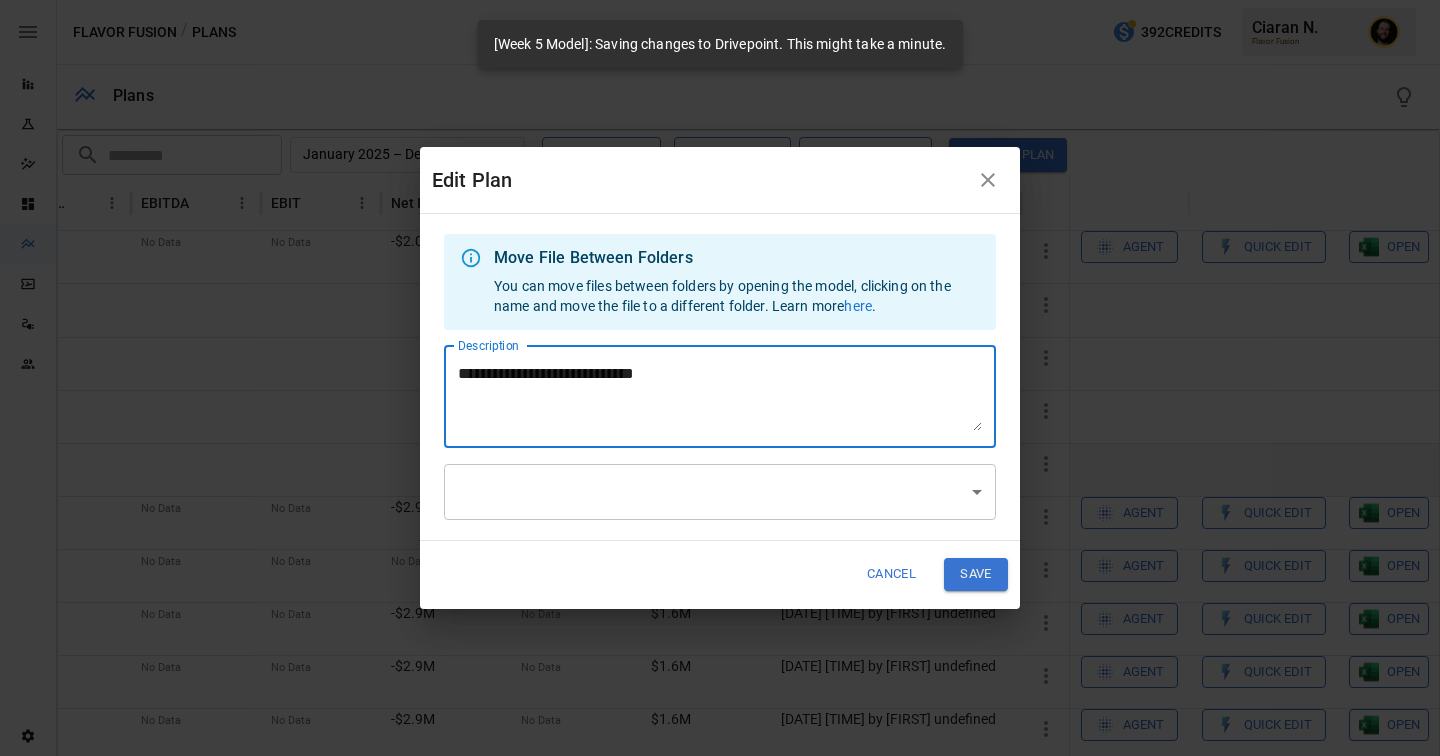 click on "**********" at bounding box center (720, 396) 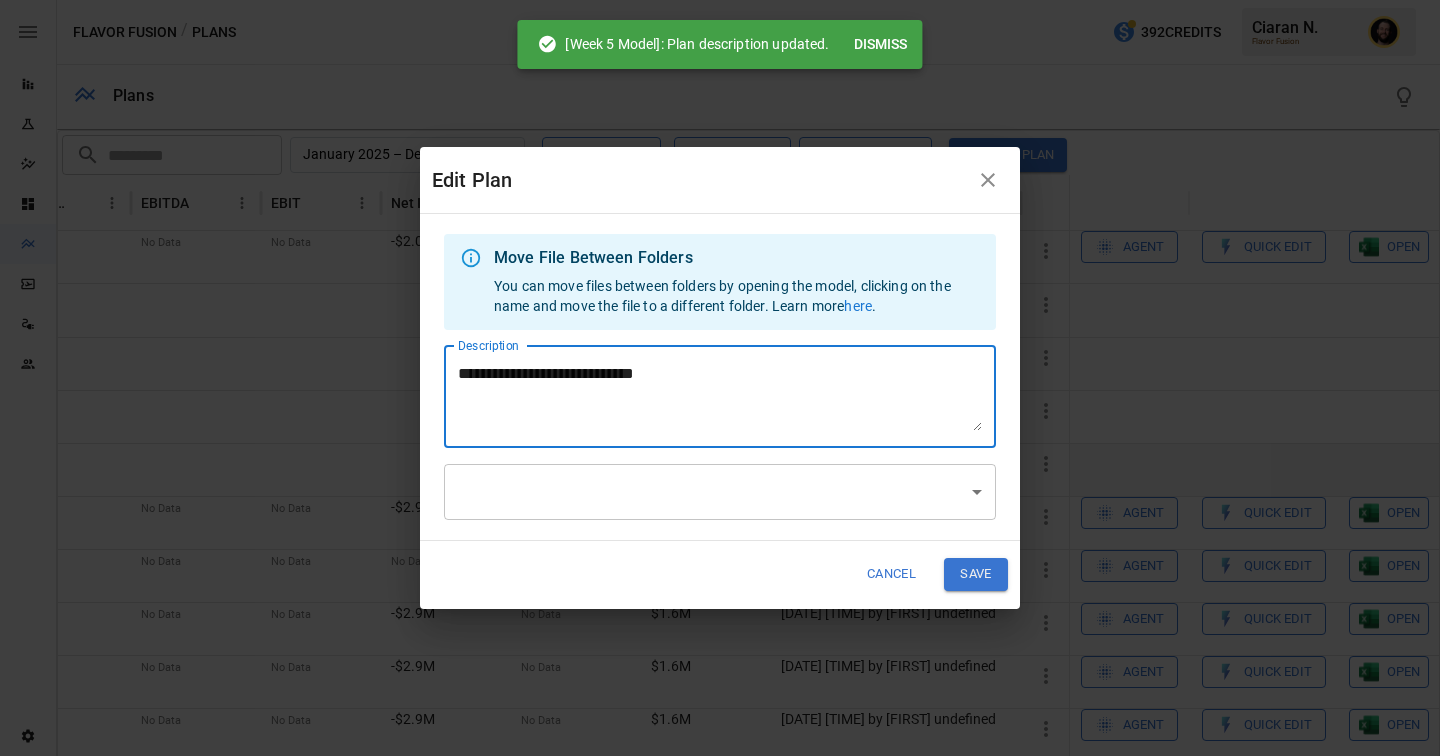 click on "**********" at bounding box center [720, 396] 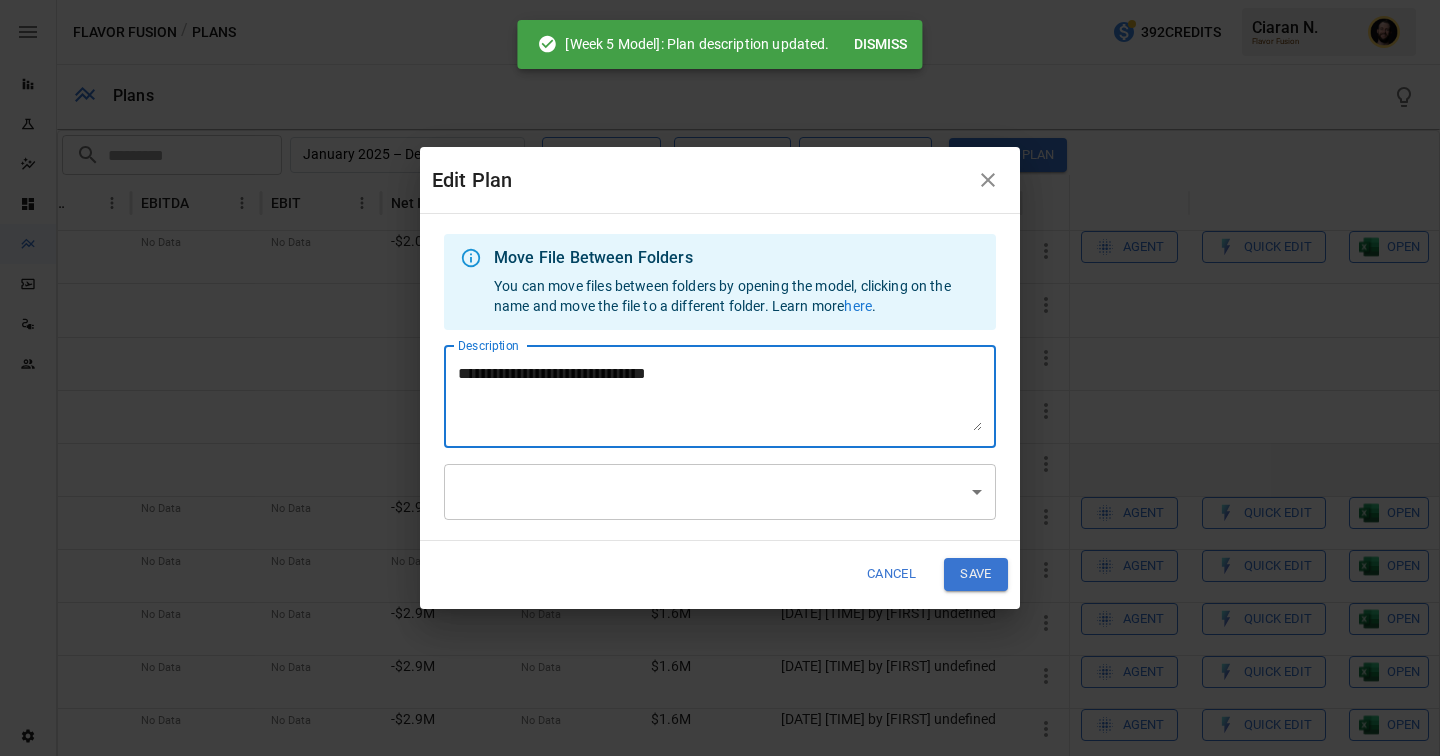 click on "**********" at bounding box center [720, 396] 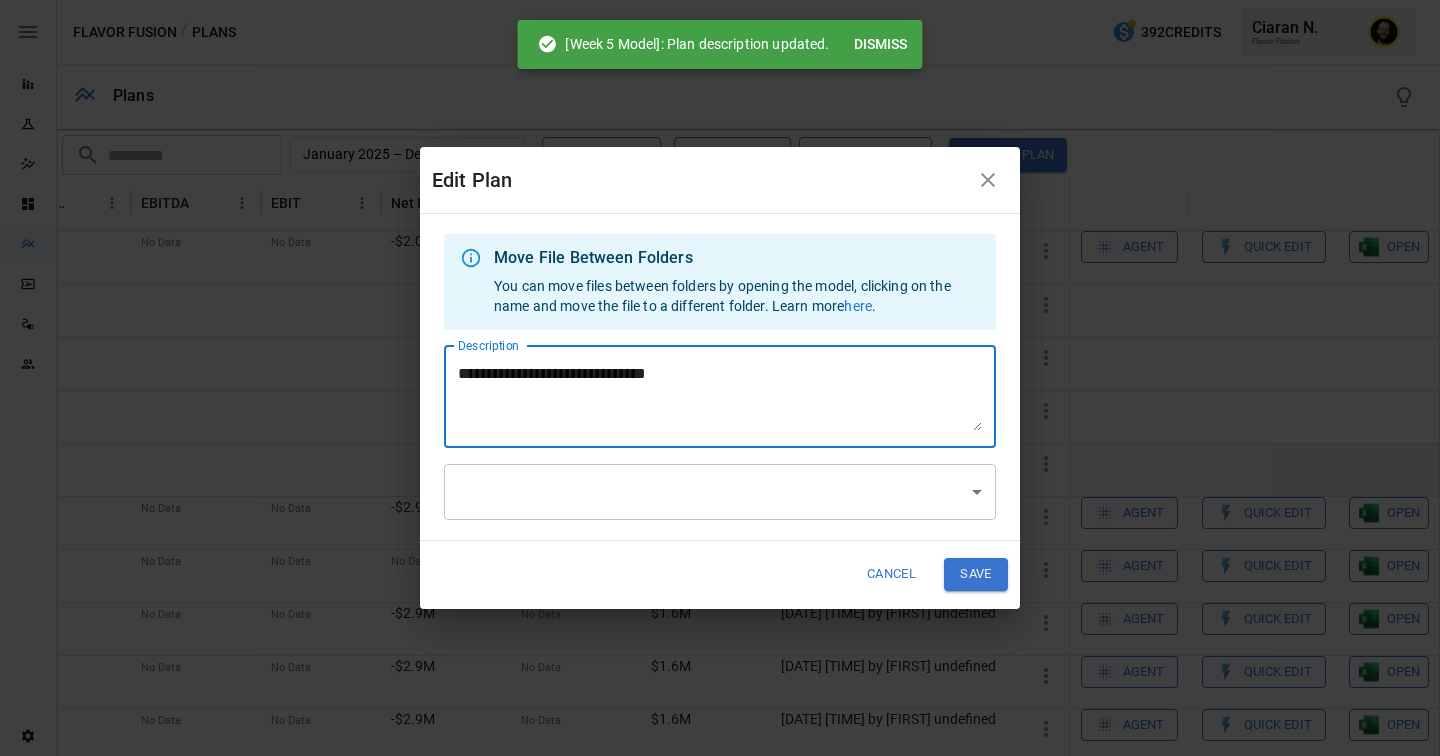 click on "**********" at bounding box center [720, 396] 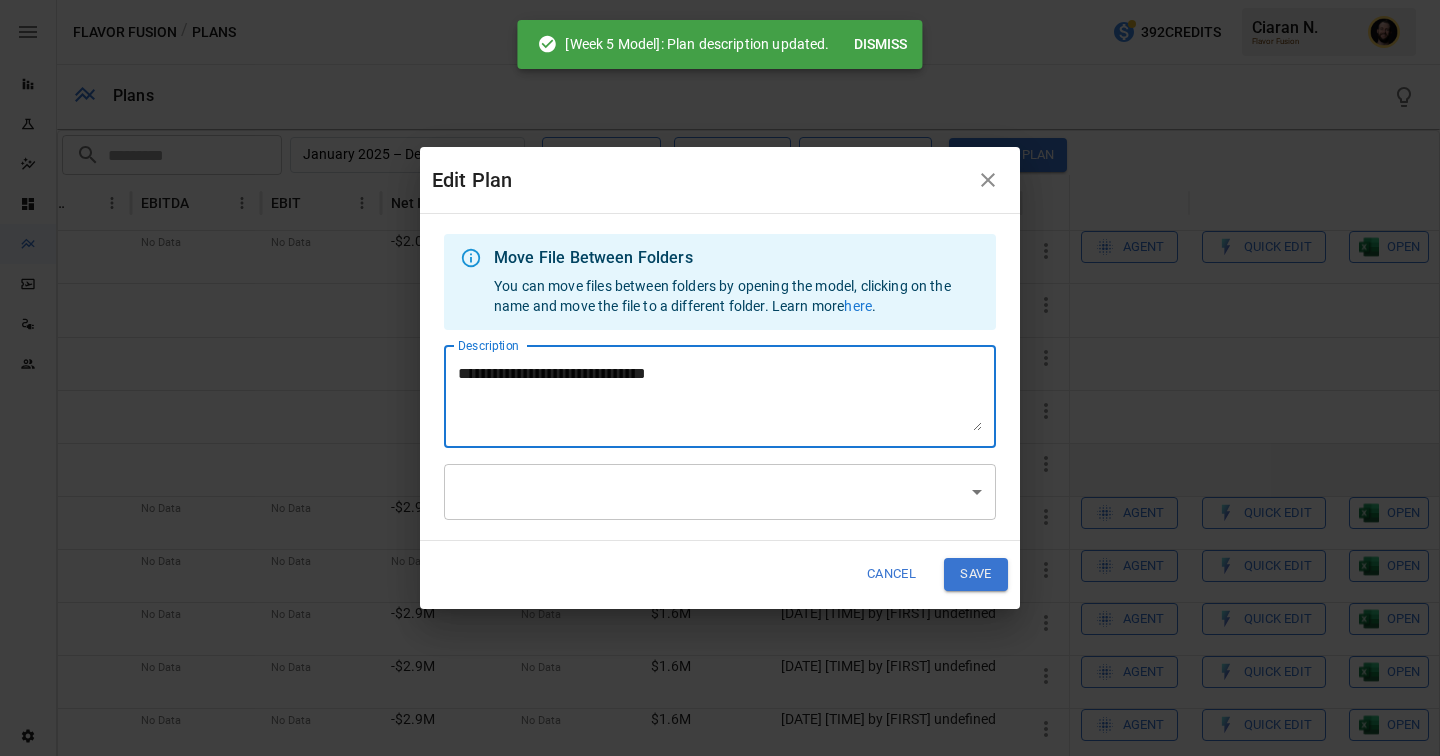type on "**********" 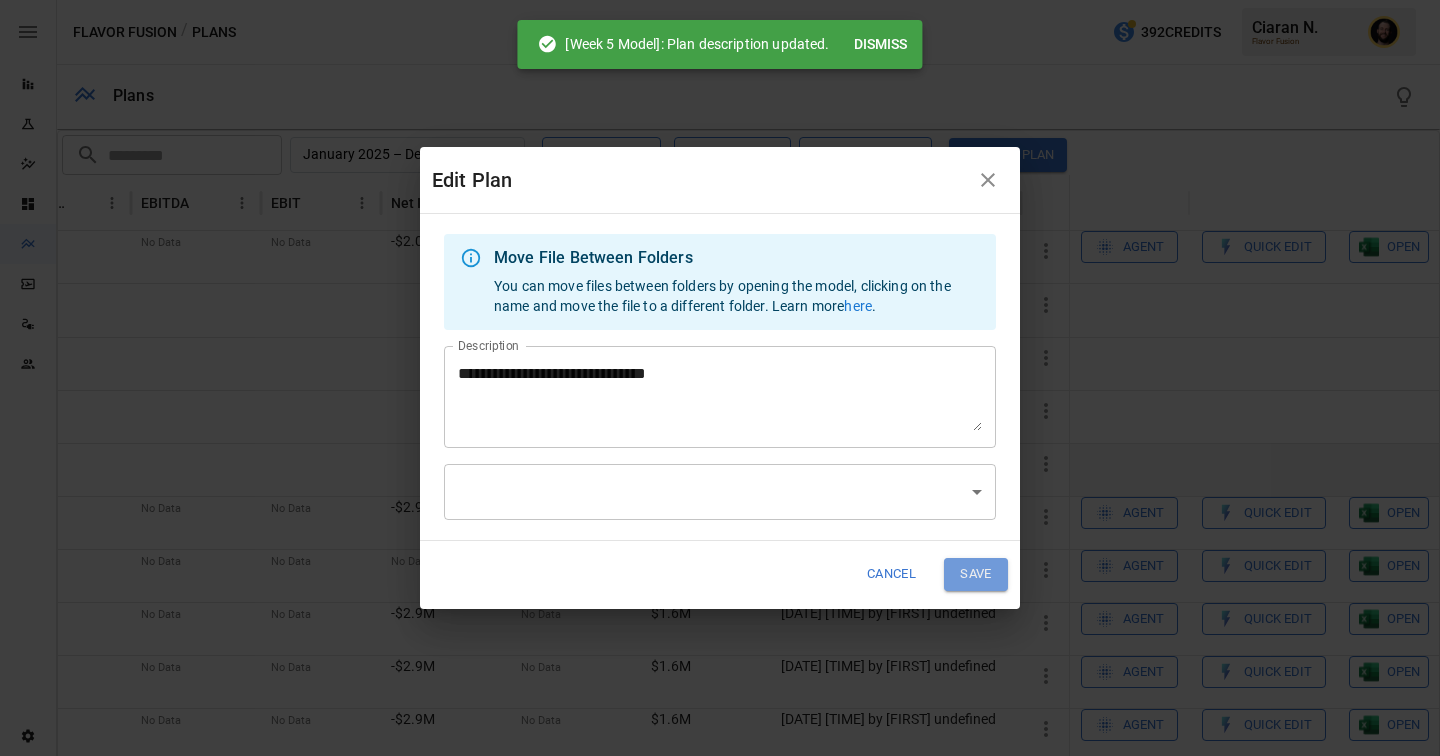 click on "Save" at bounding box center (976, 574) 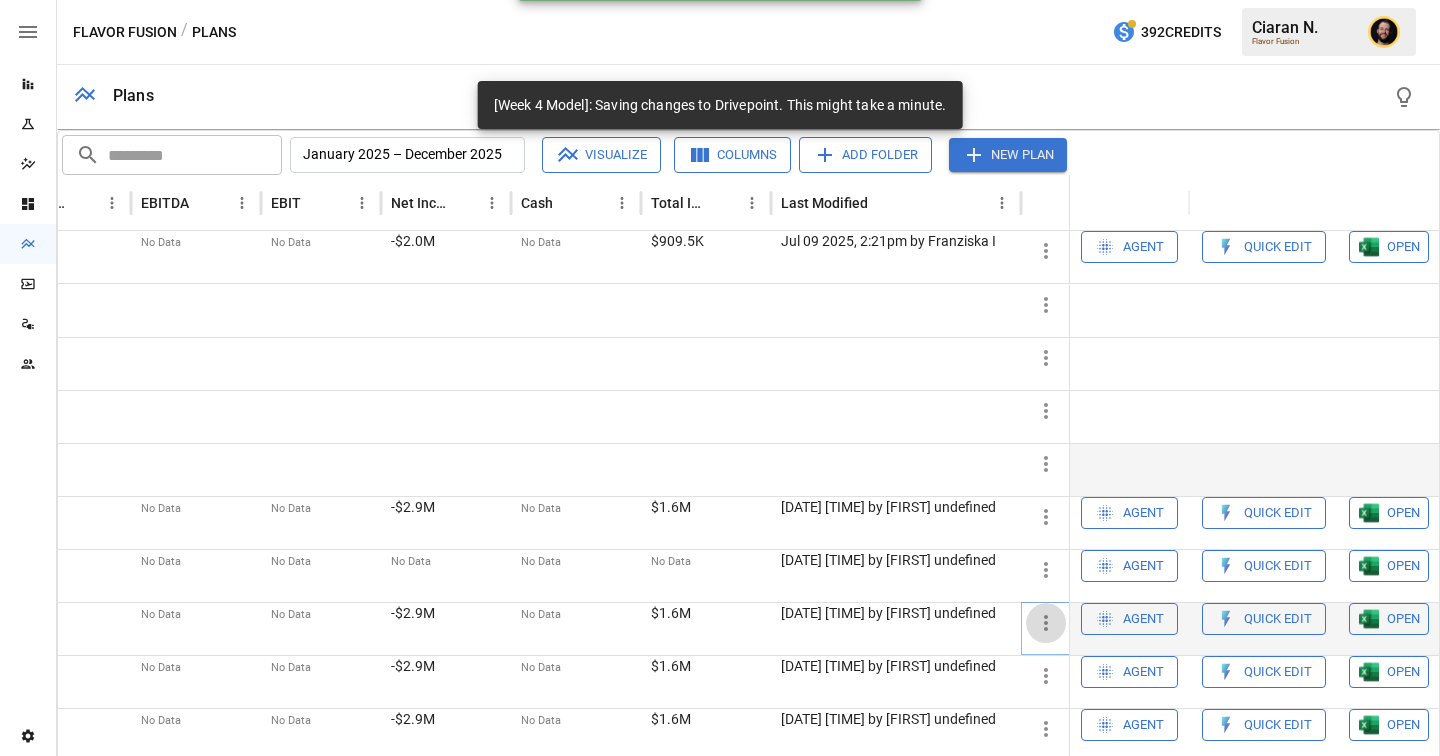 click at bounding box center [1046, 305] 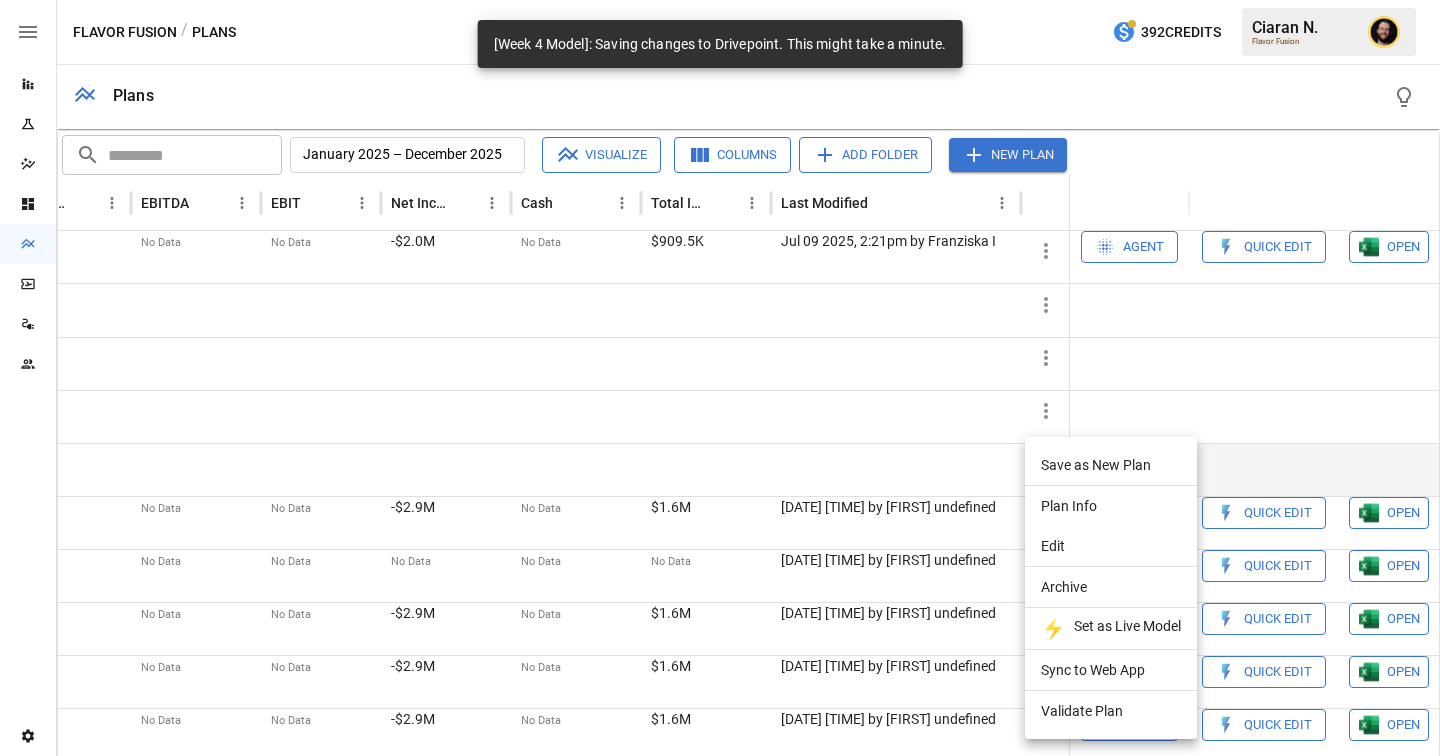 click on "Edit" at bounding box center [1111, 465] 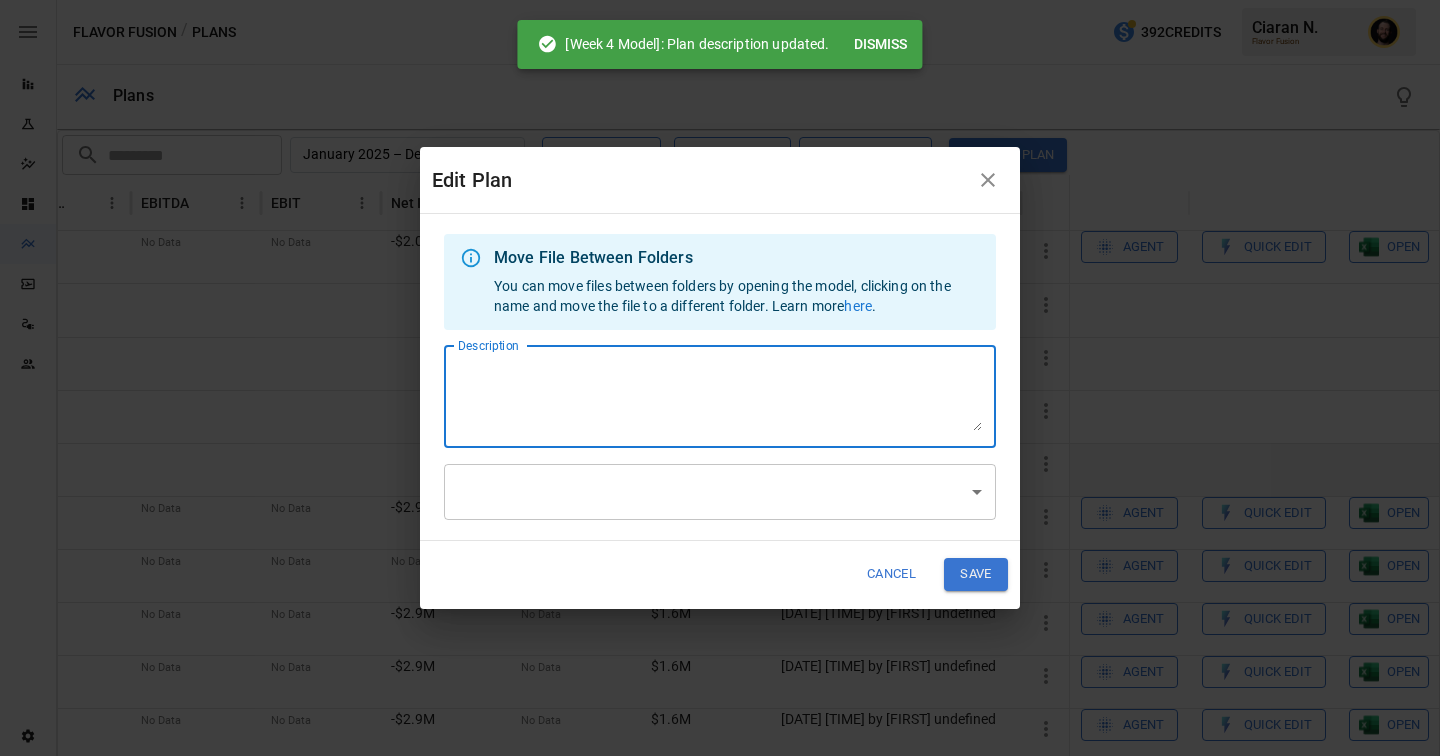 click on "Description" at bounding box center [720, 396] 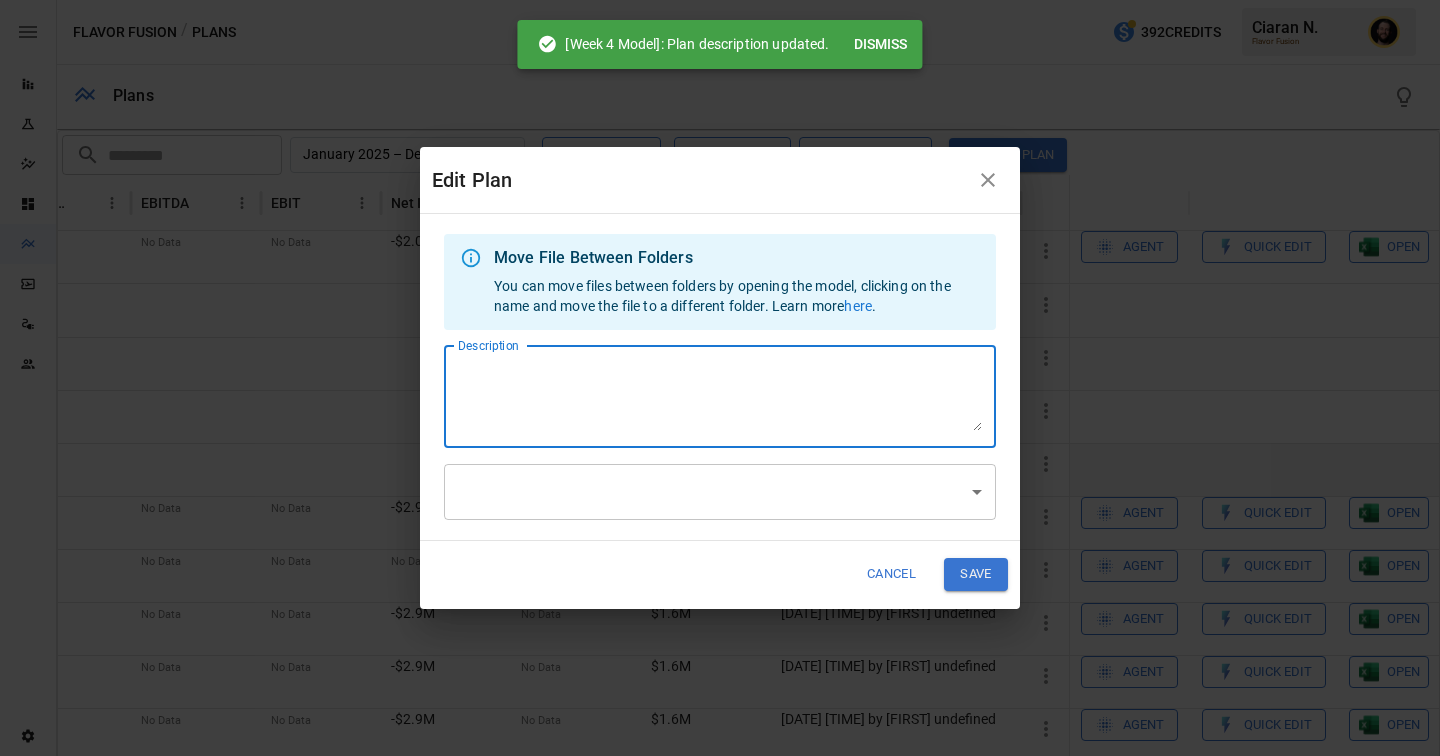 paste on "**********" 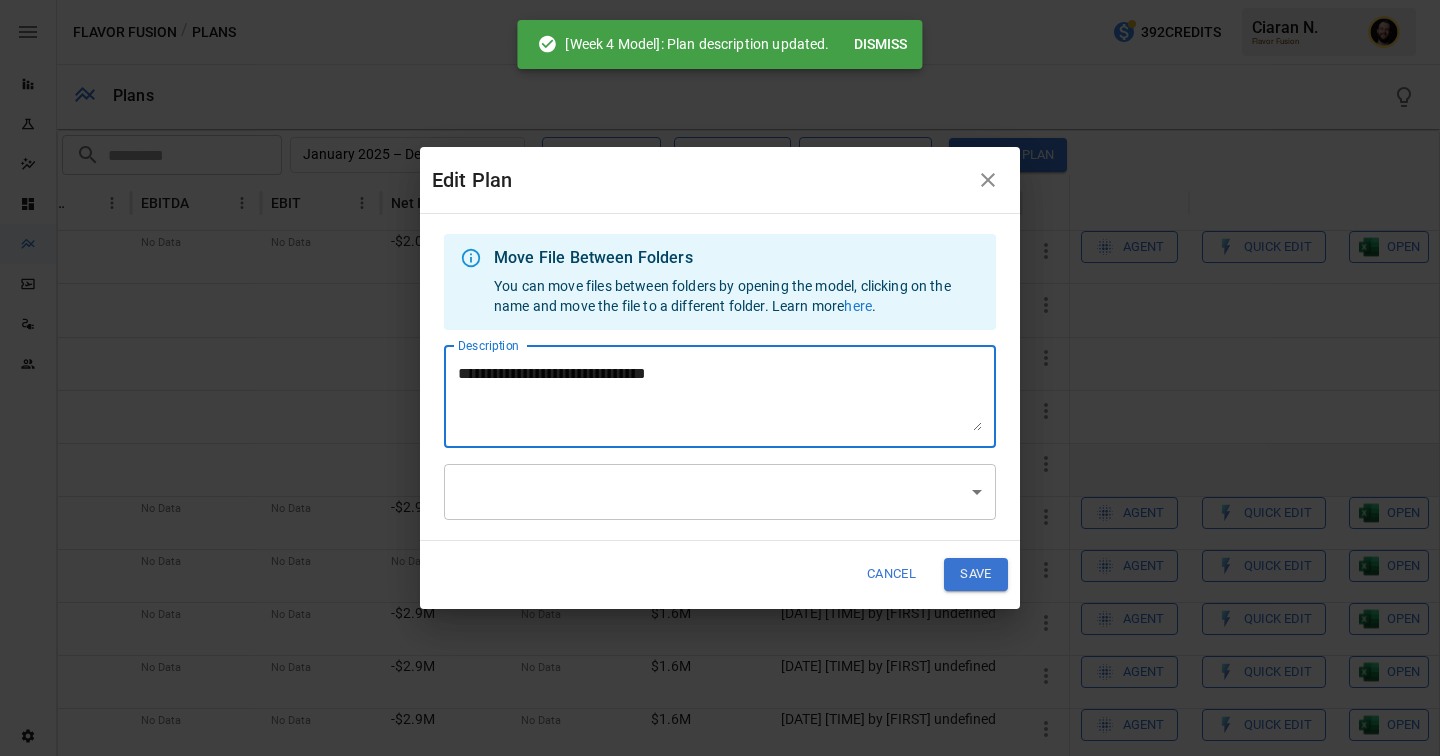 click on "**********" at bounding box center (720, 396) 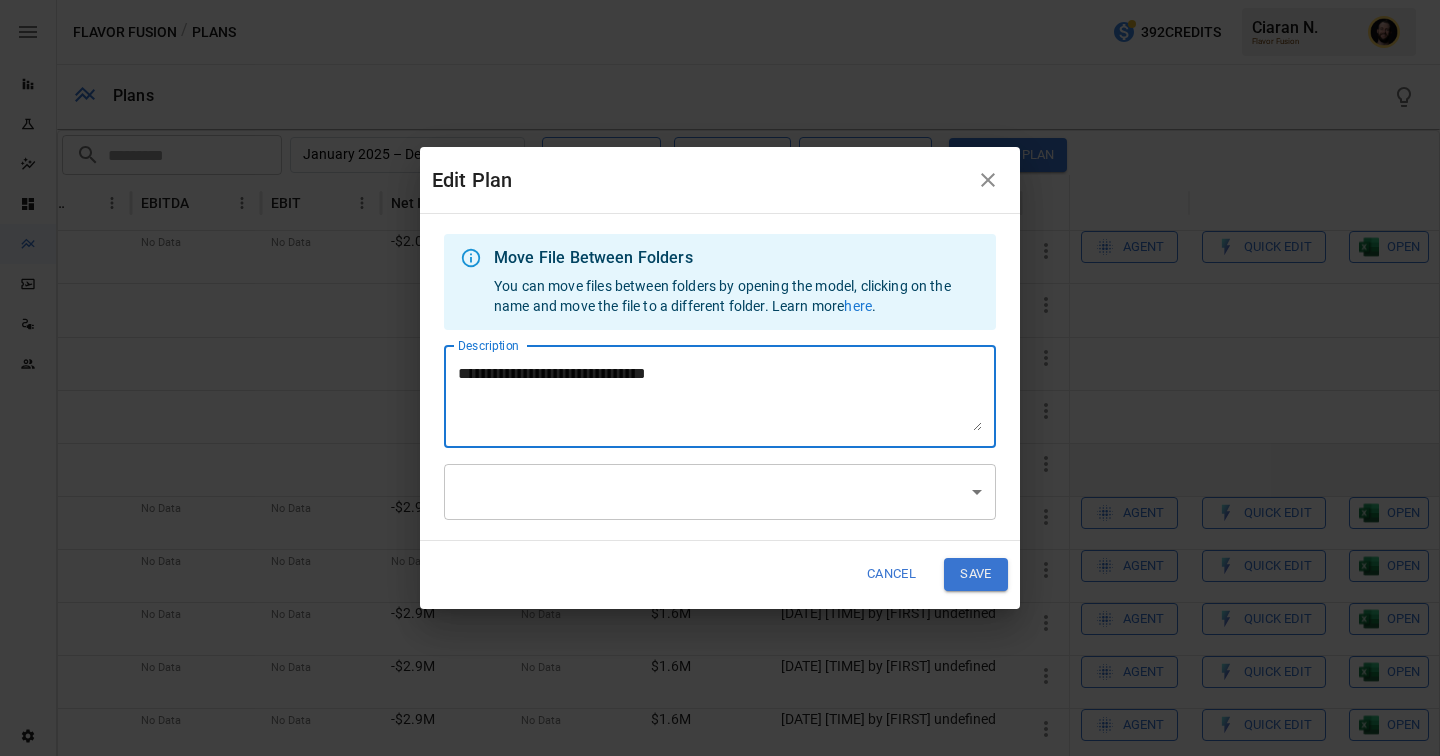 click on "**********" at bounding box center [720, 396] 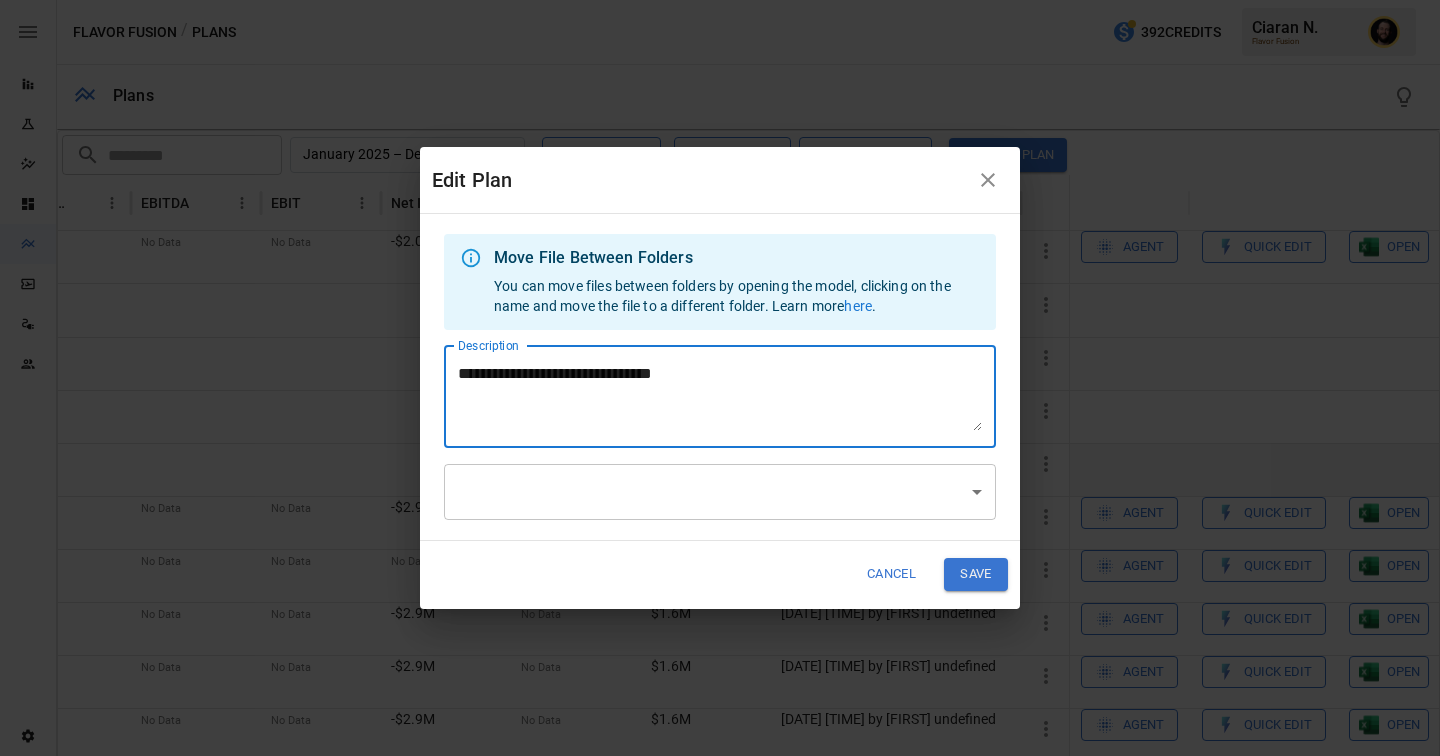 click on "**********" at bounding box center [720, 396] 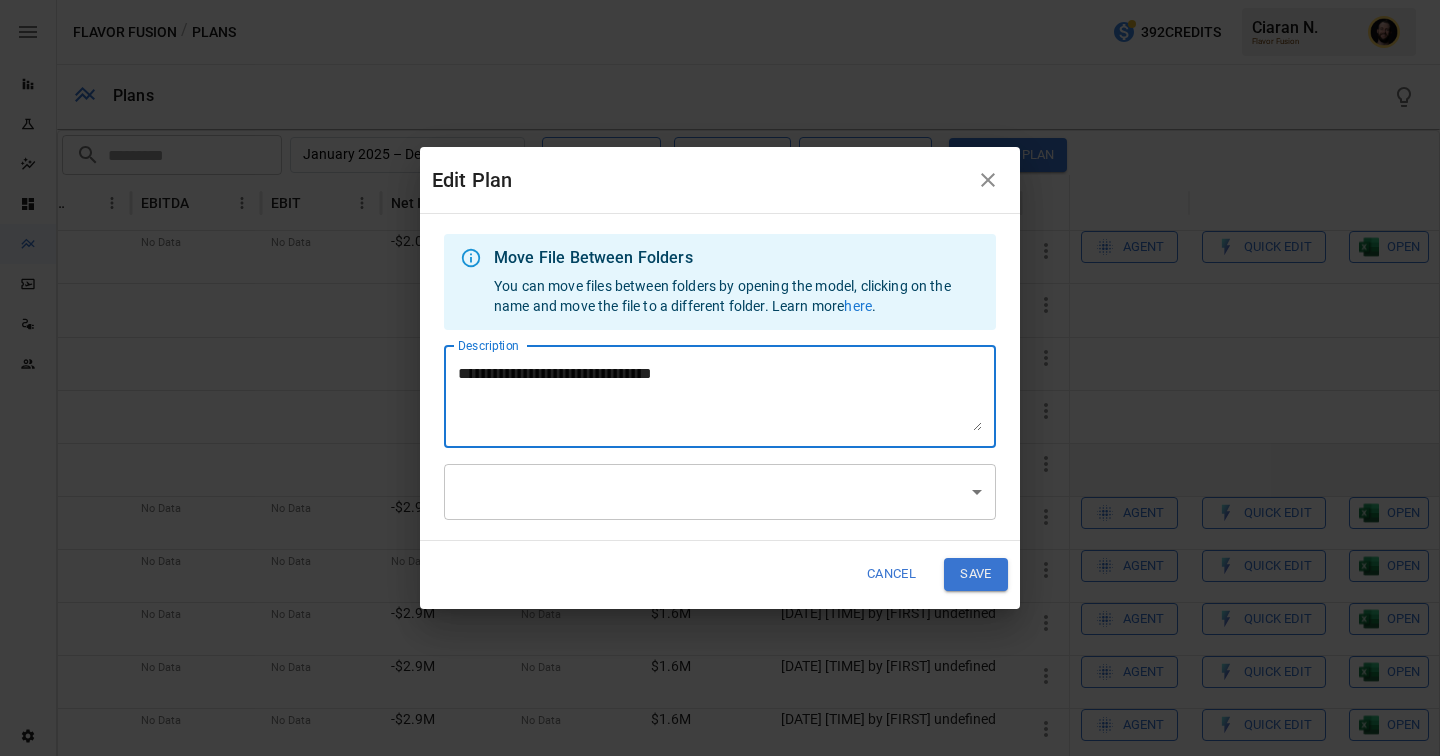 click on "**********" at bounding box center (720, 396) 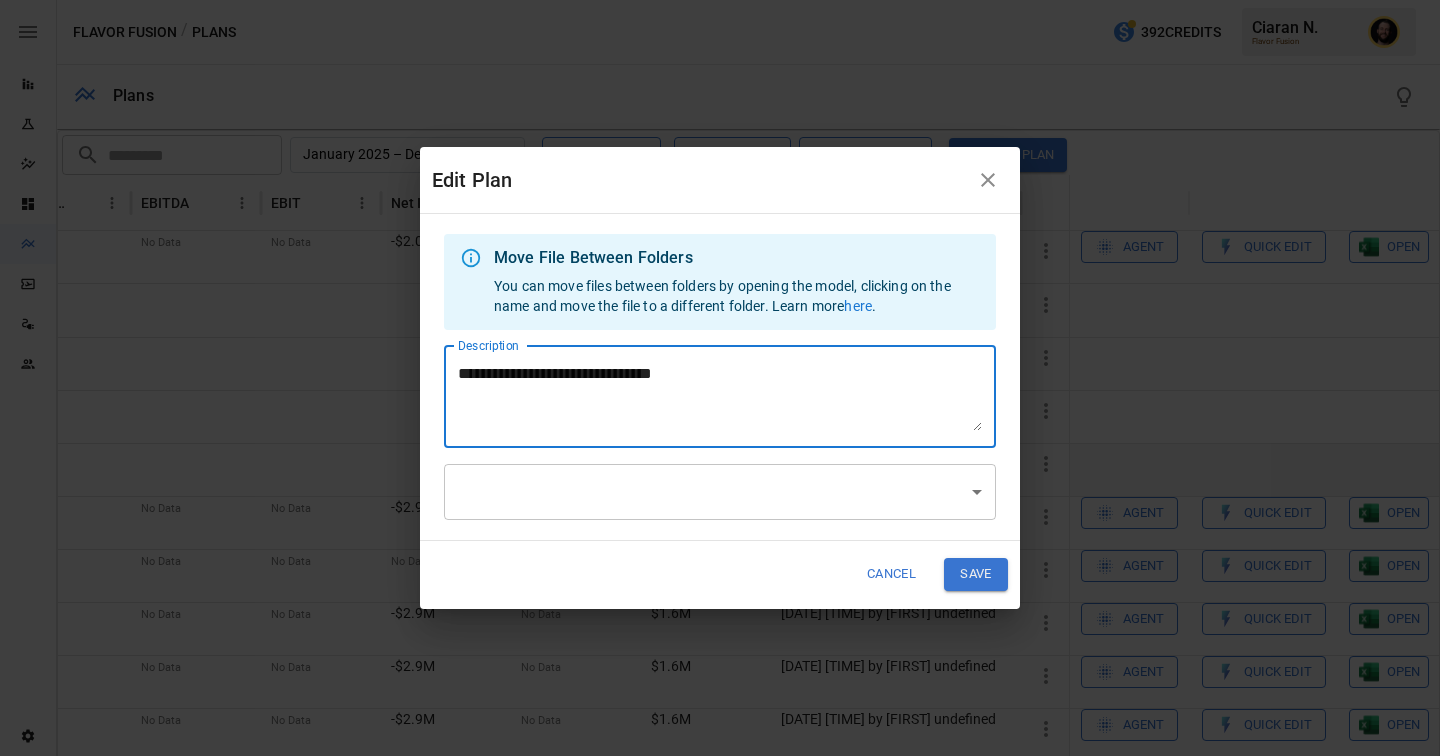 type on "**********" 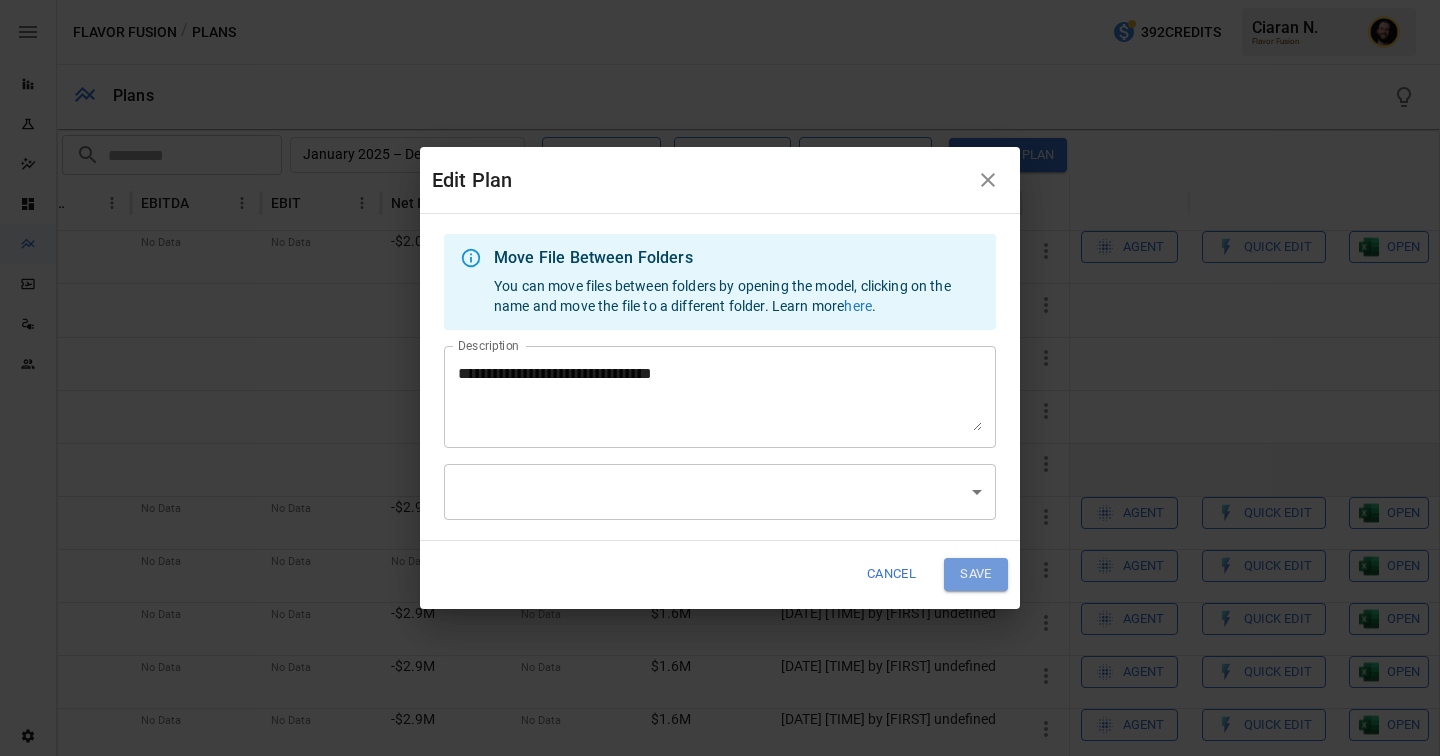 click on "Save" at bounding box center (976, 574) 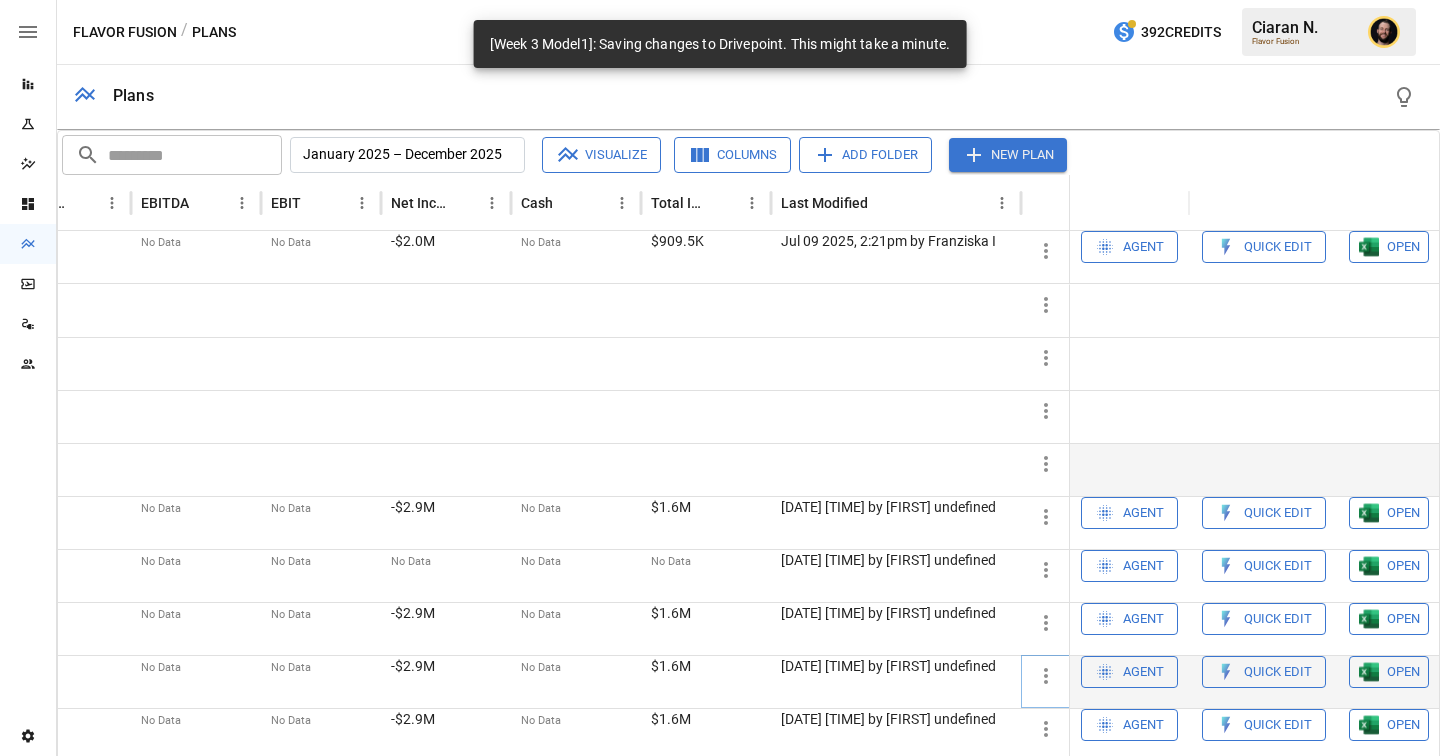 click at bounding box center (1046, 305) 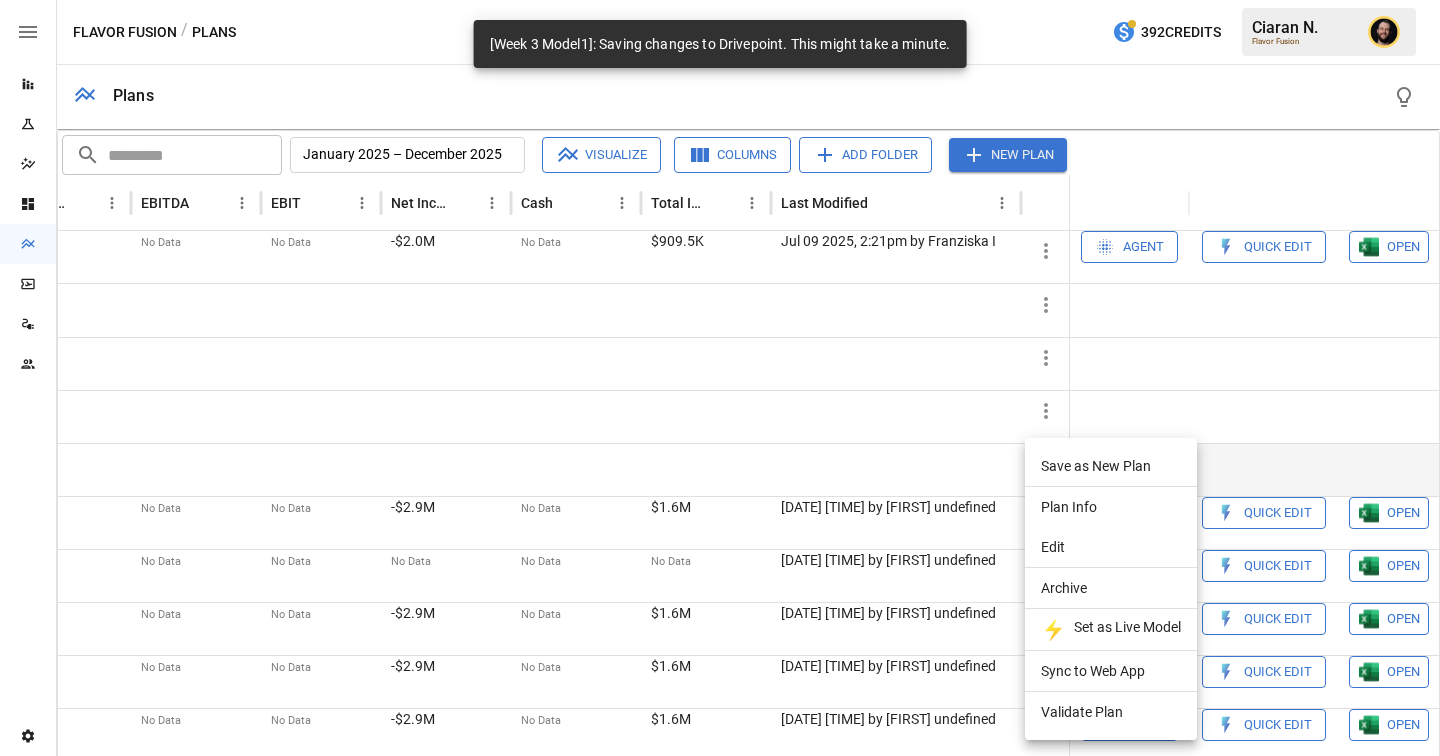 click on "Edit" at bounding box center (1111, 466) 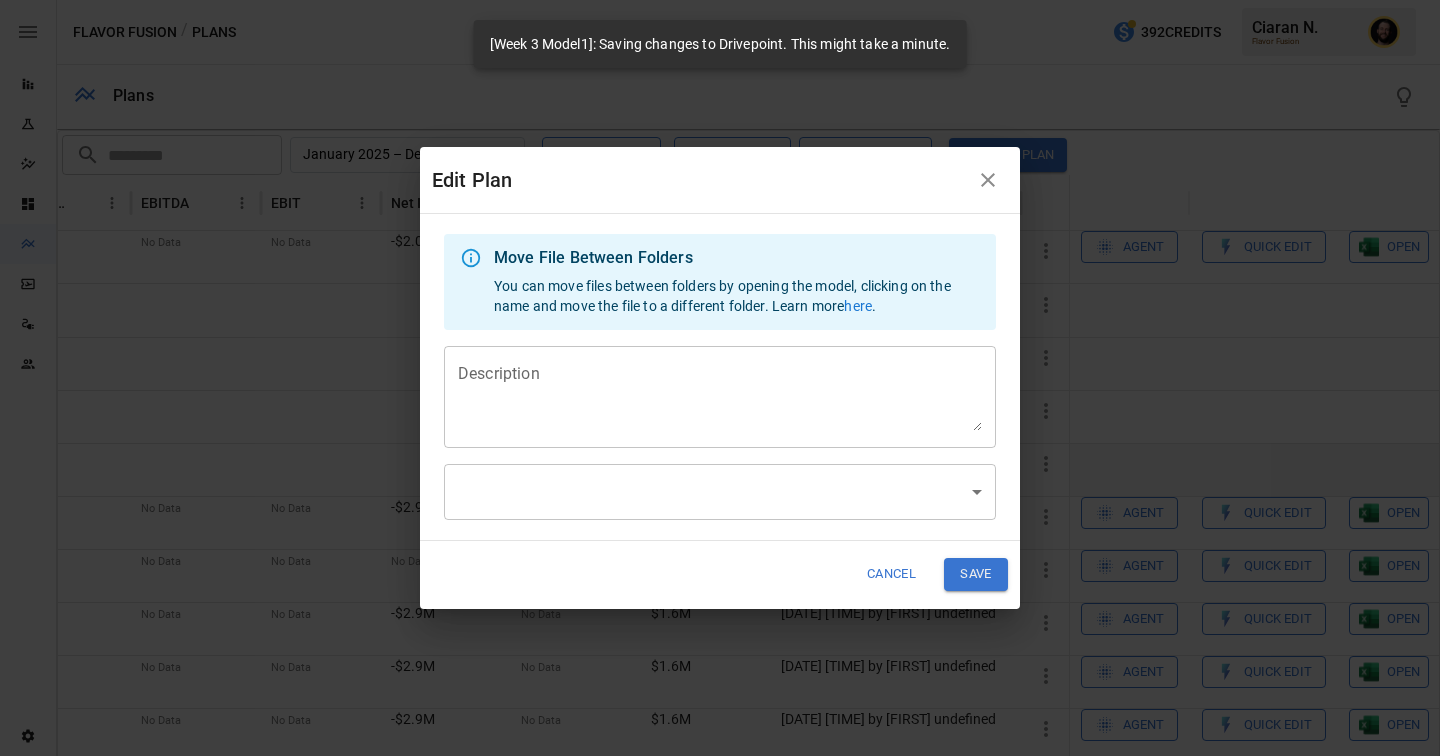 click on "* Description" at bounding box center [720, 397] 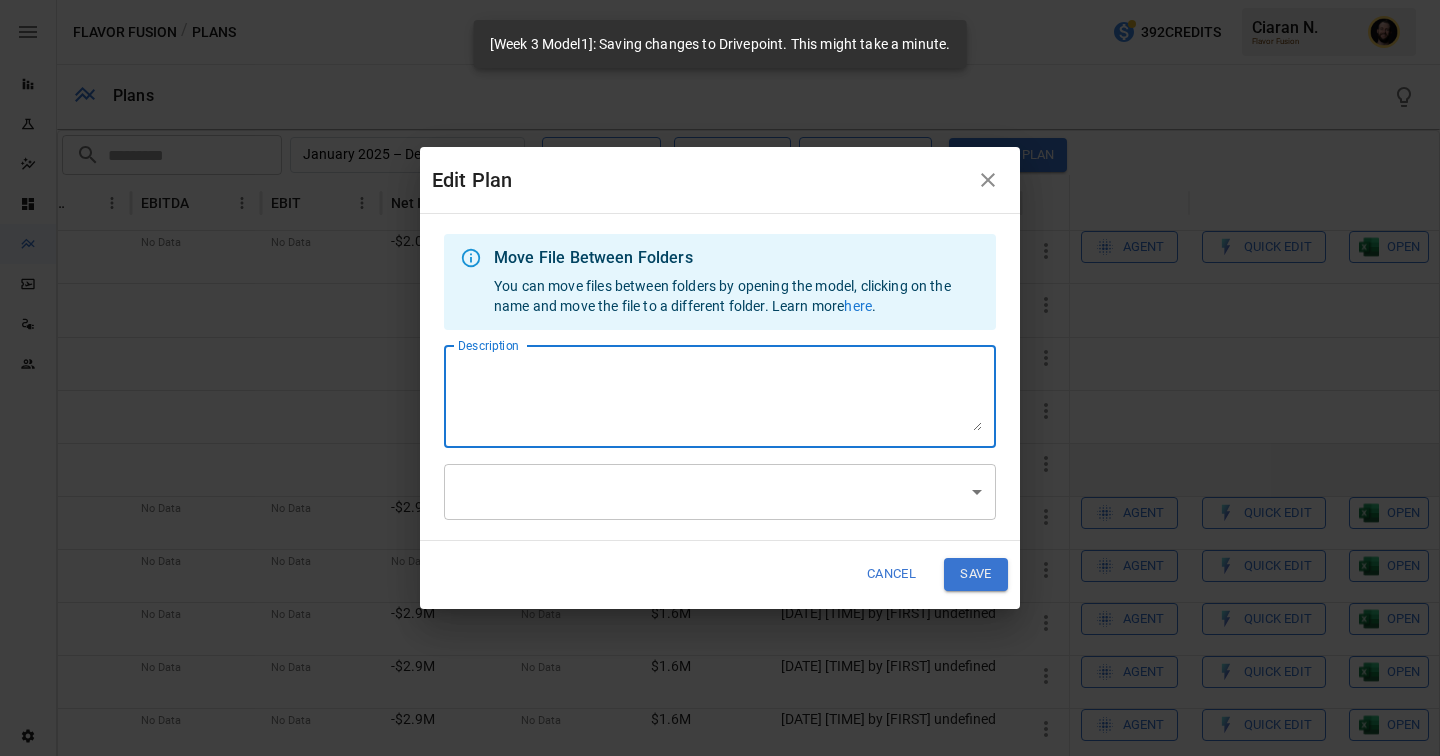 paste on "**********" 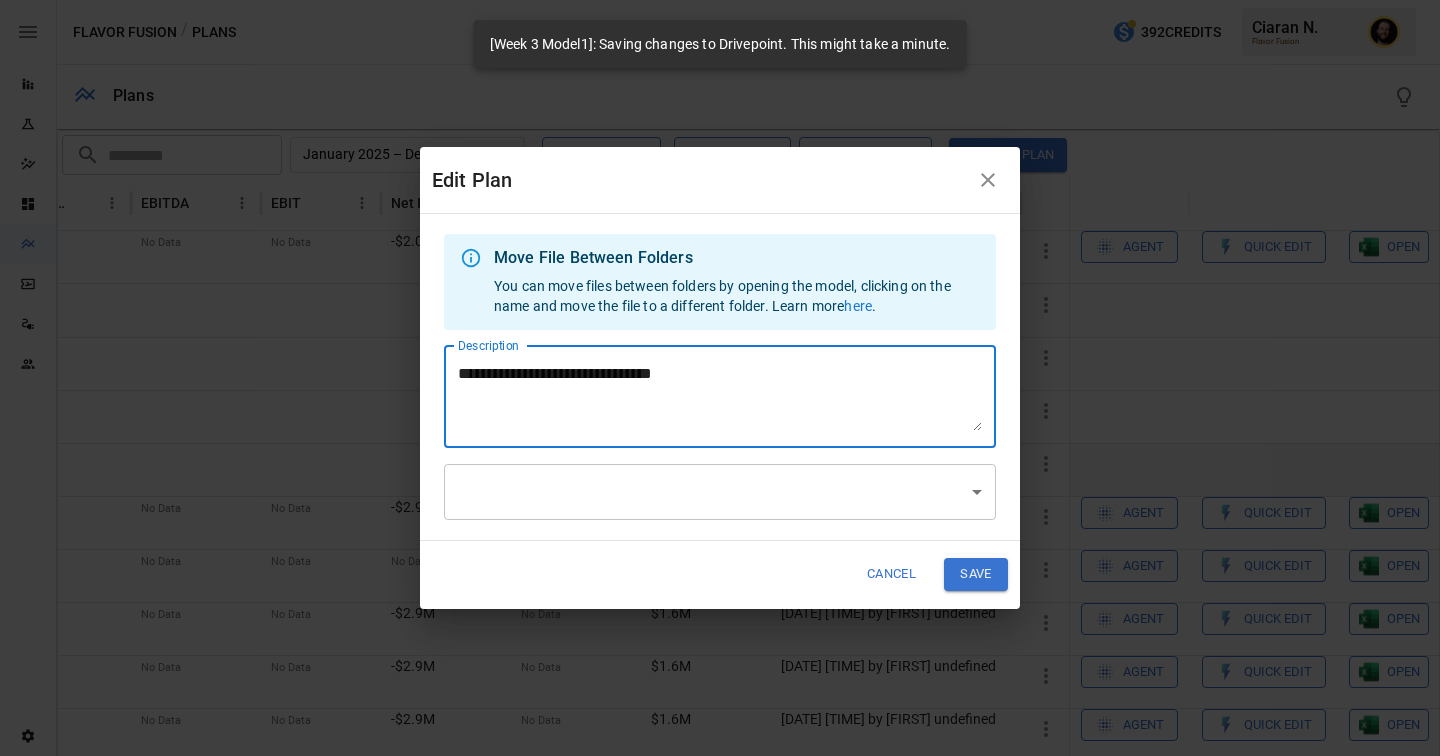 click on "**********" at bounding box center [720, 396] 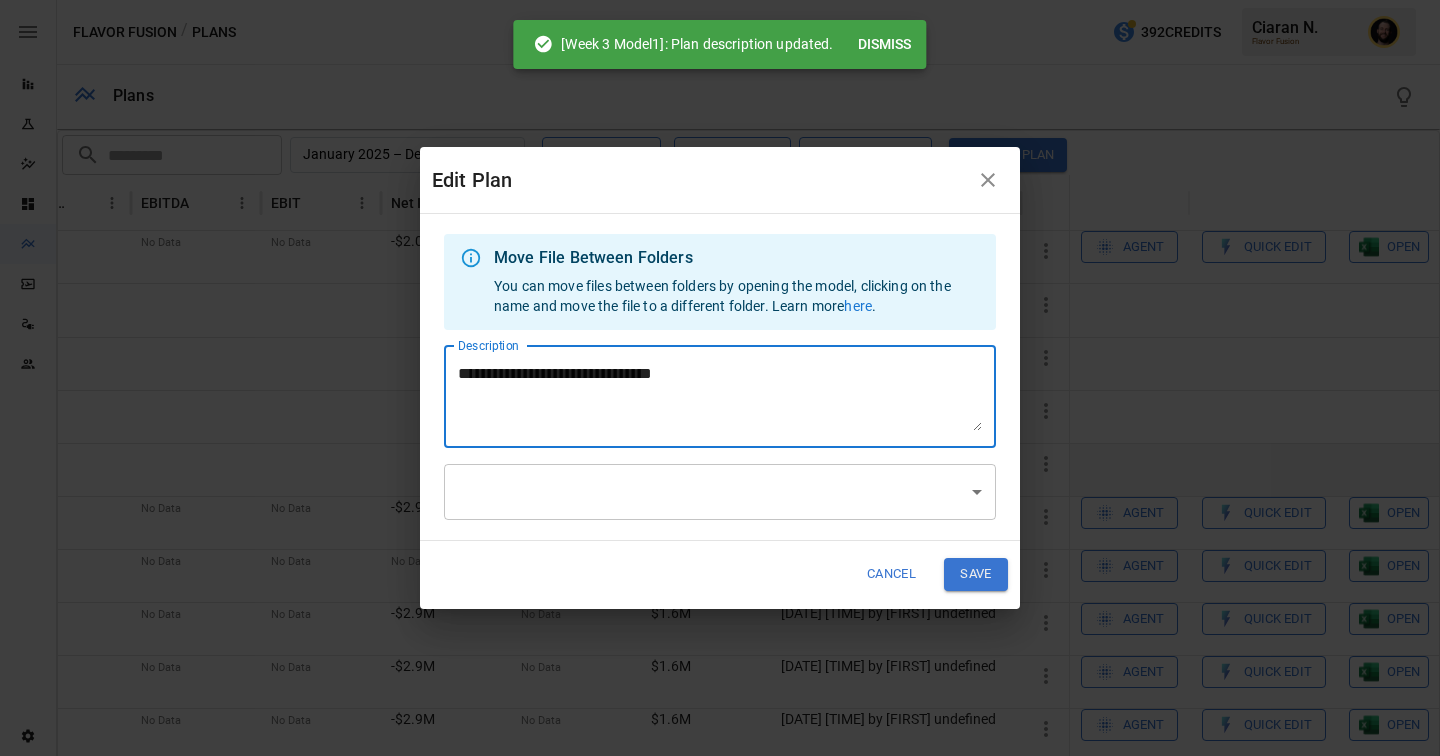 click on "**********" at bounding box center (720, 396) 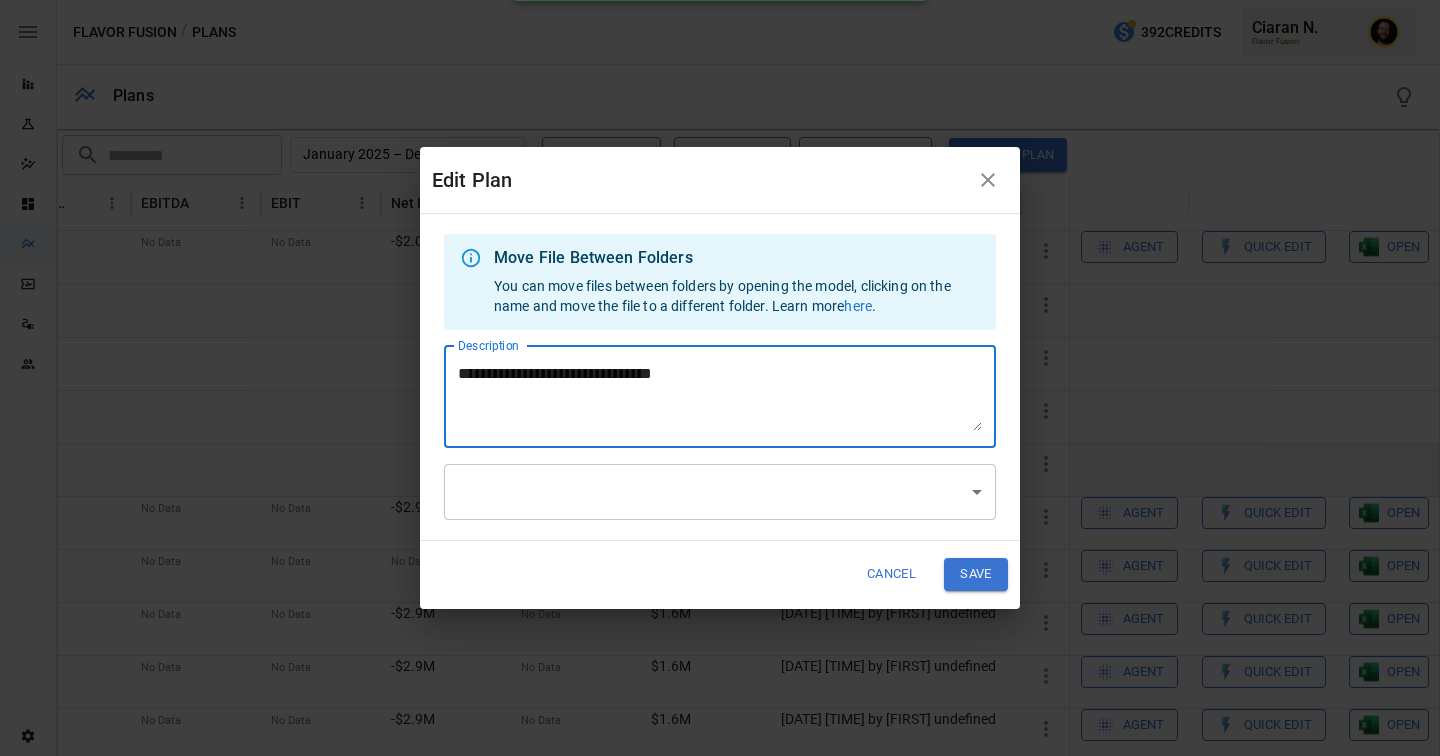 click on "**********" at bounding box center (720, 396) 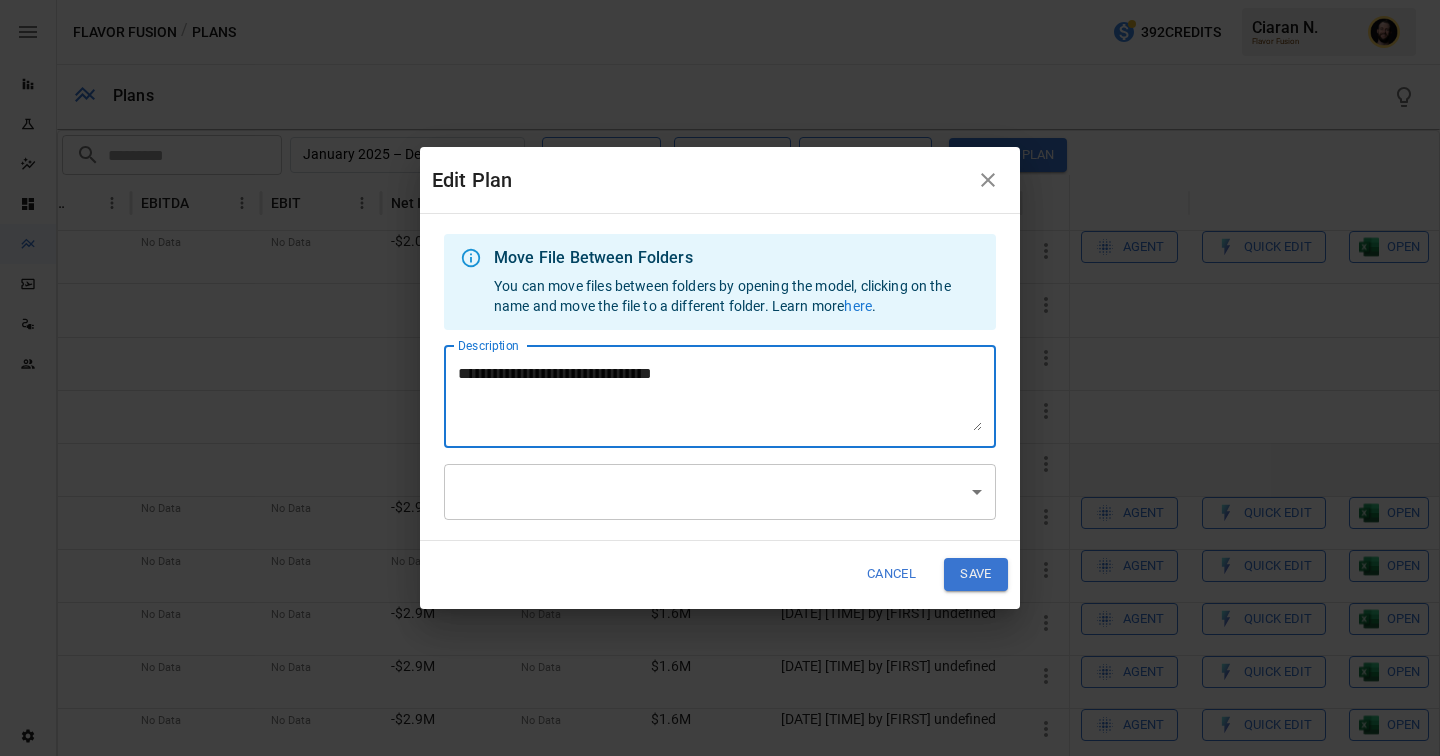 click on "**********" at bounding box center [720, 396] 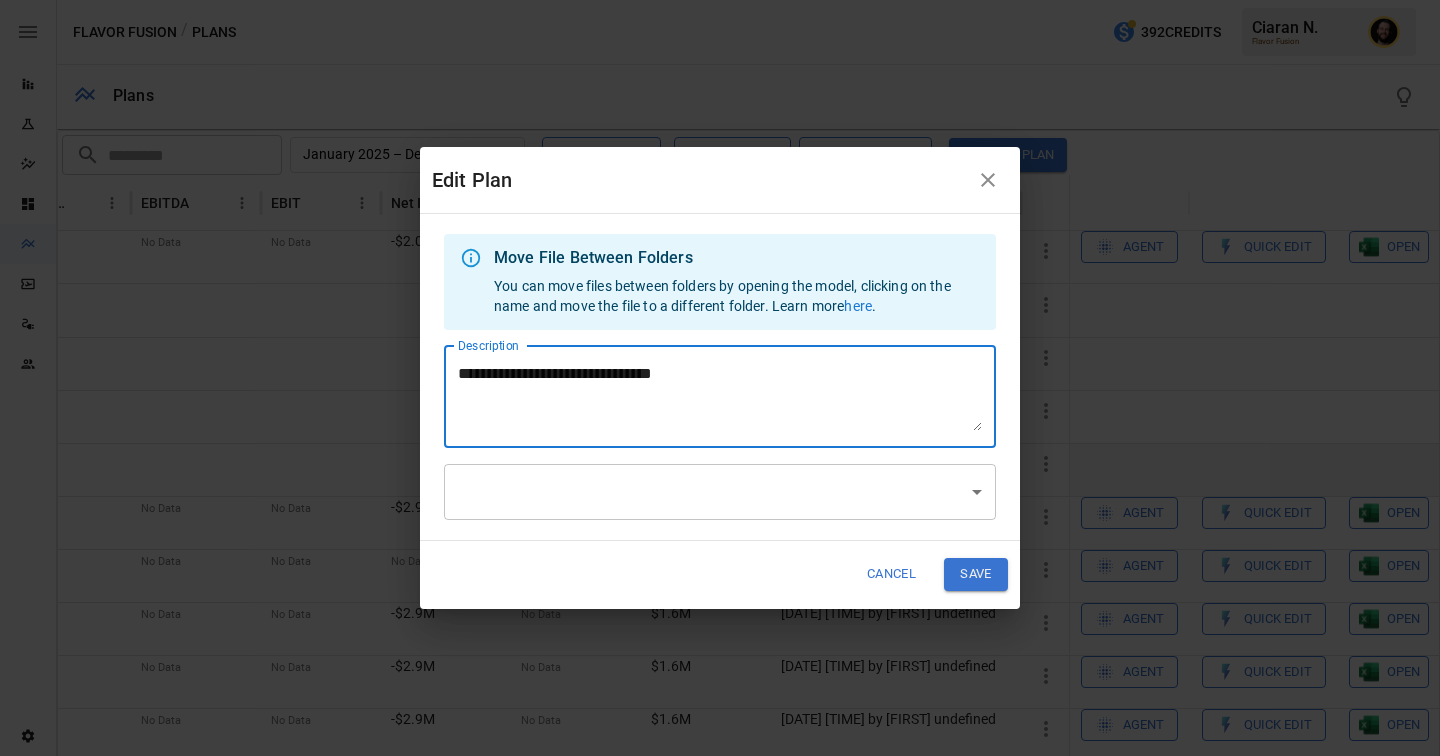 type on "**********" 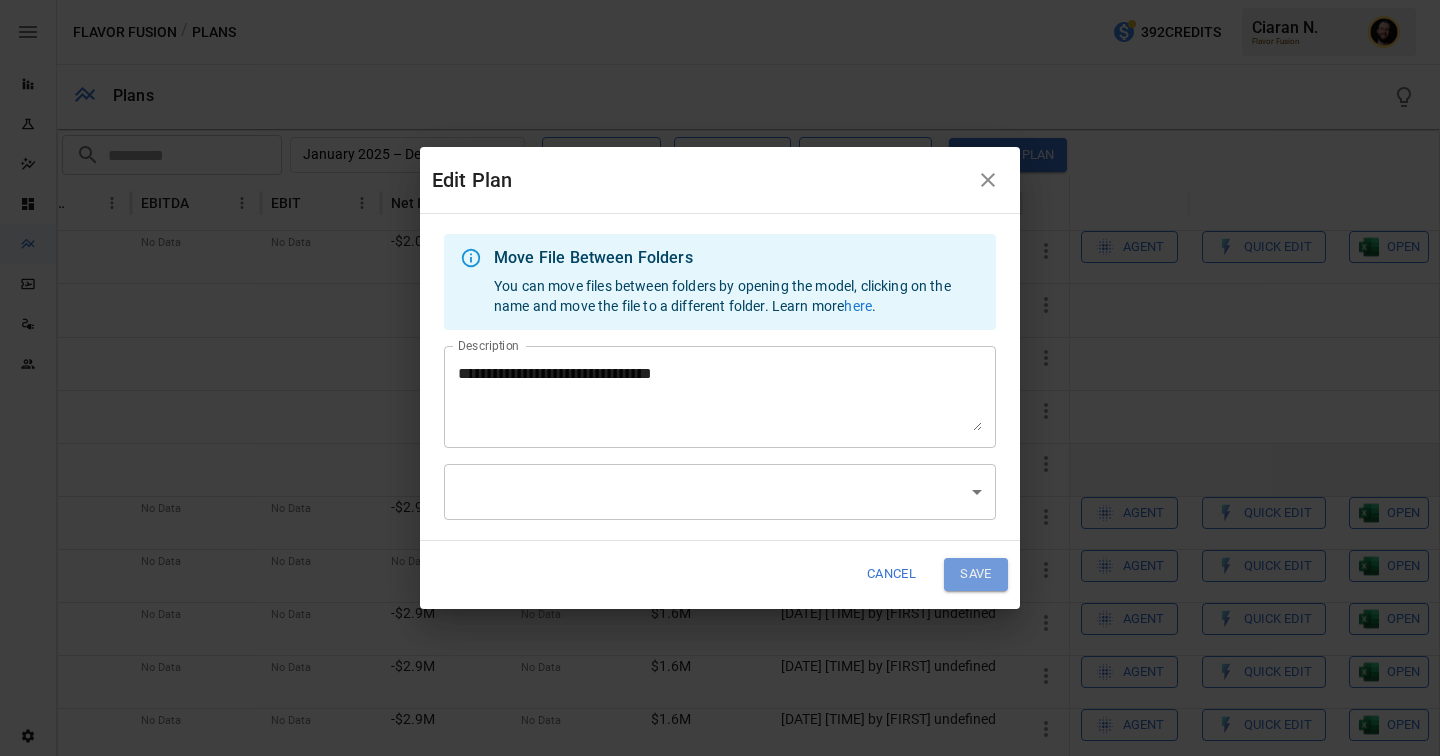 click on "Save" at bounding box center (976, 574) 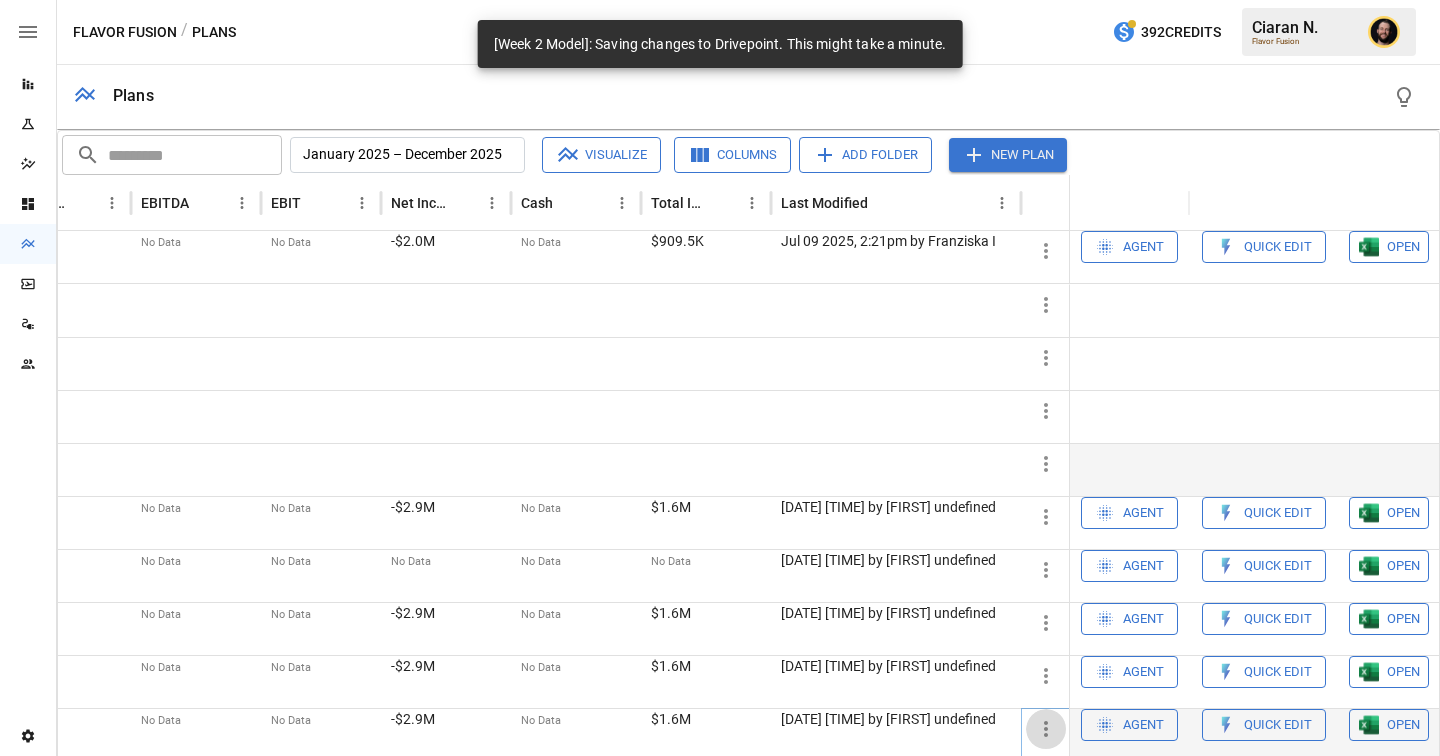 click at bounding box center (1046, 305) 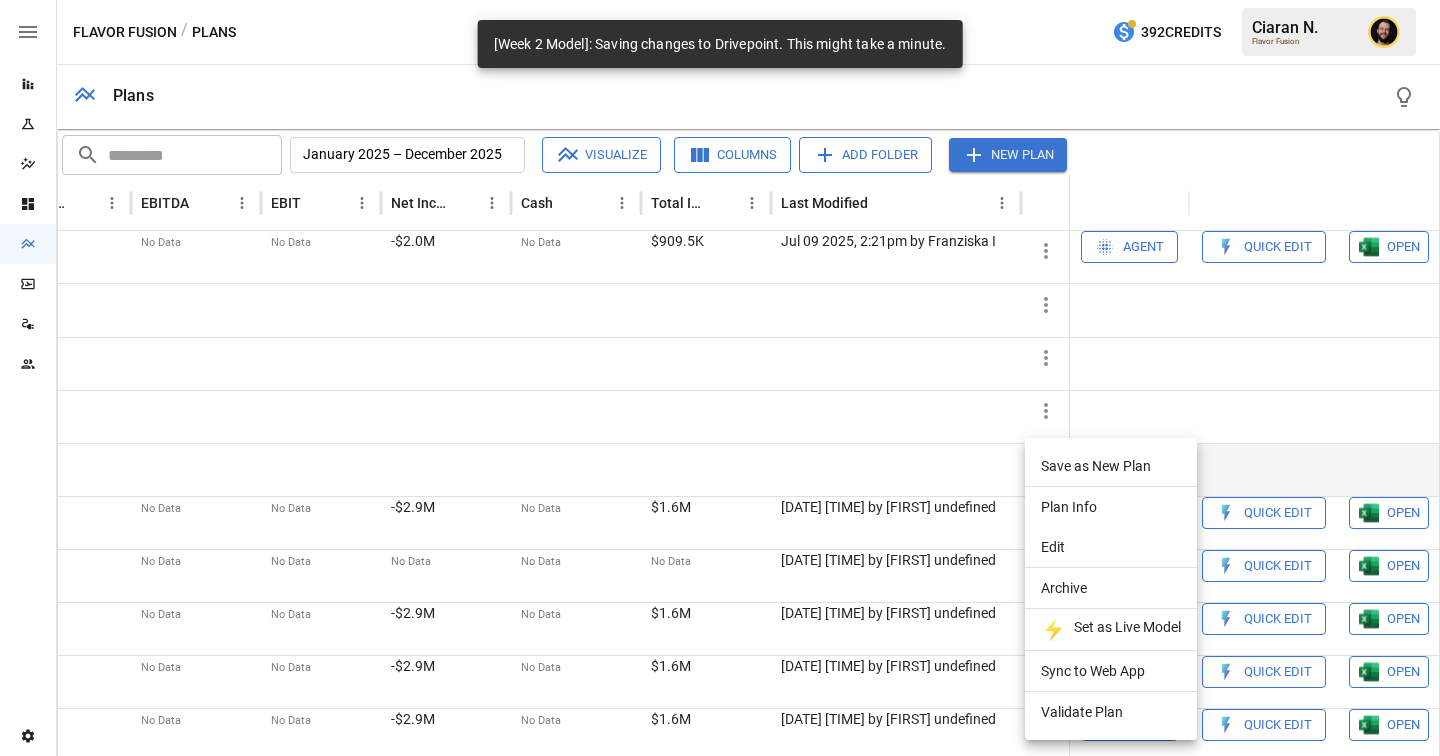 click on "Edit" at bounding box center (1111, 466) 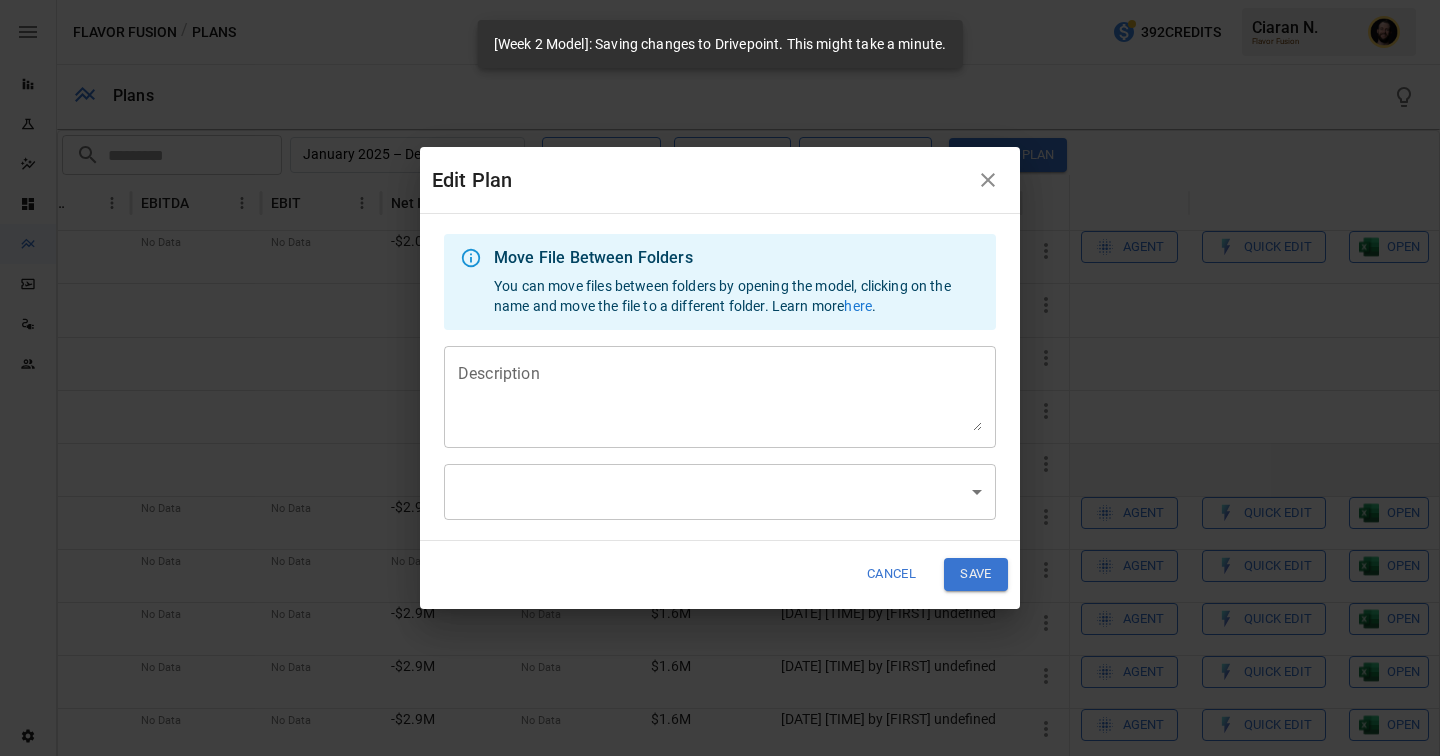 click on "Description" at bounding box center [720, 396] 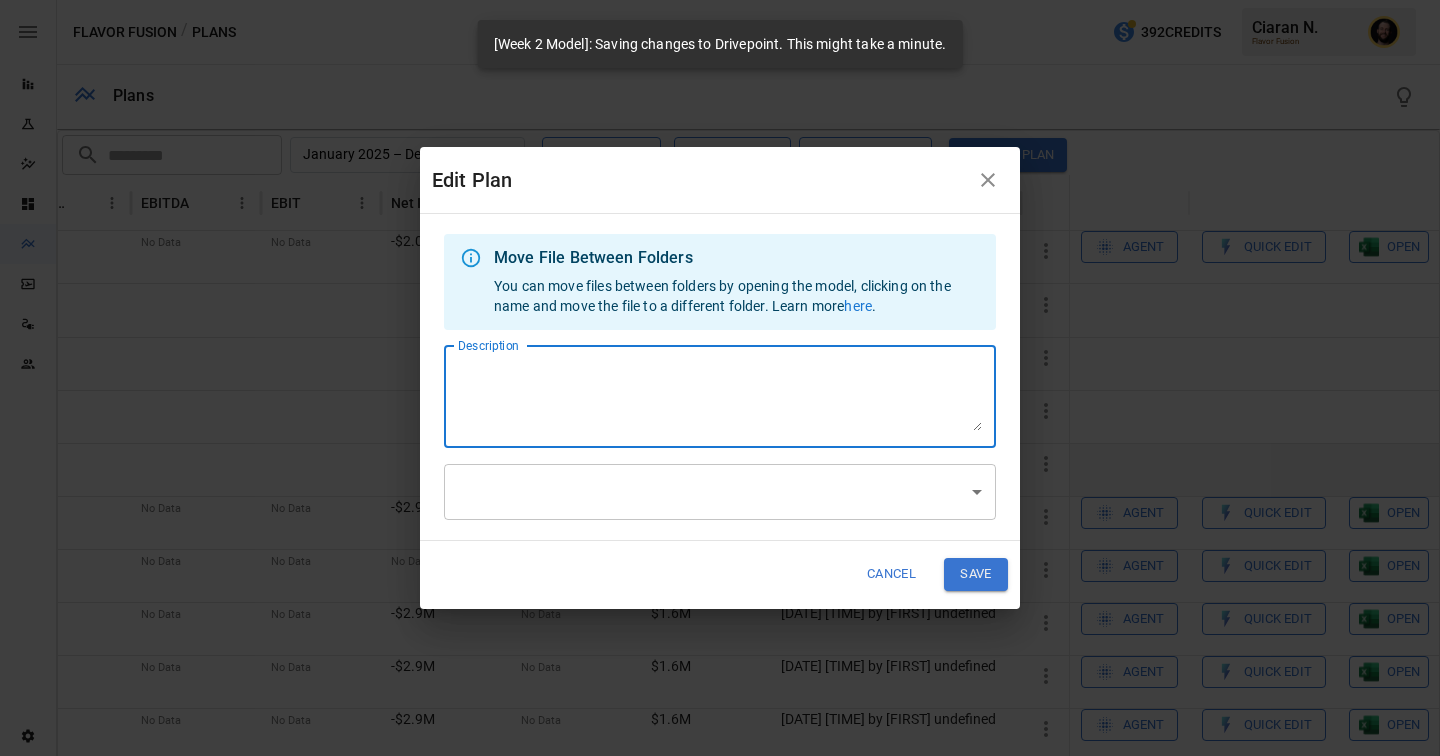 paste on "**********" 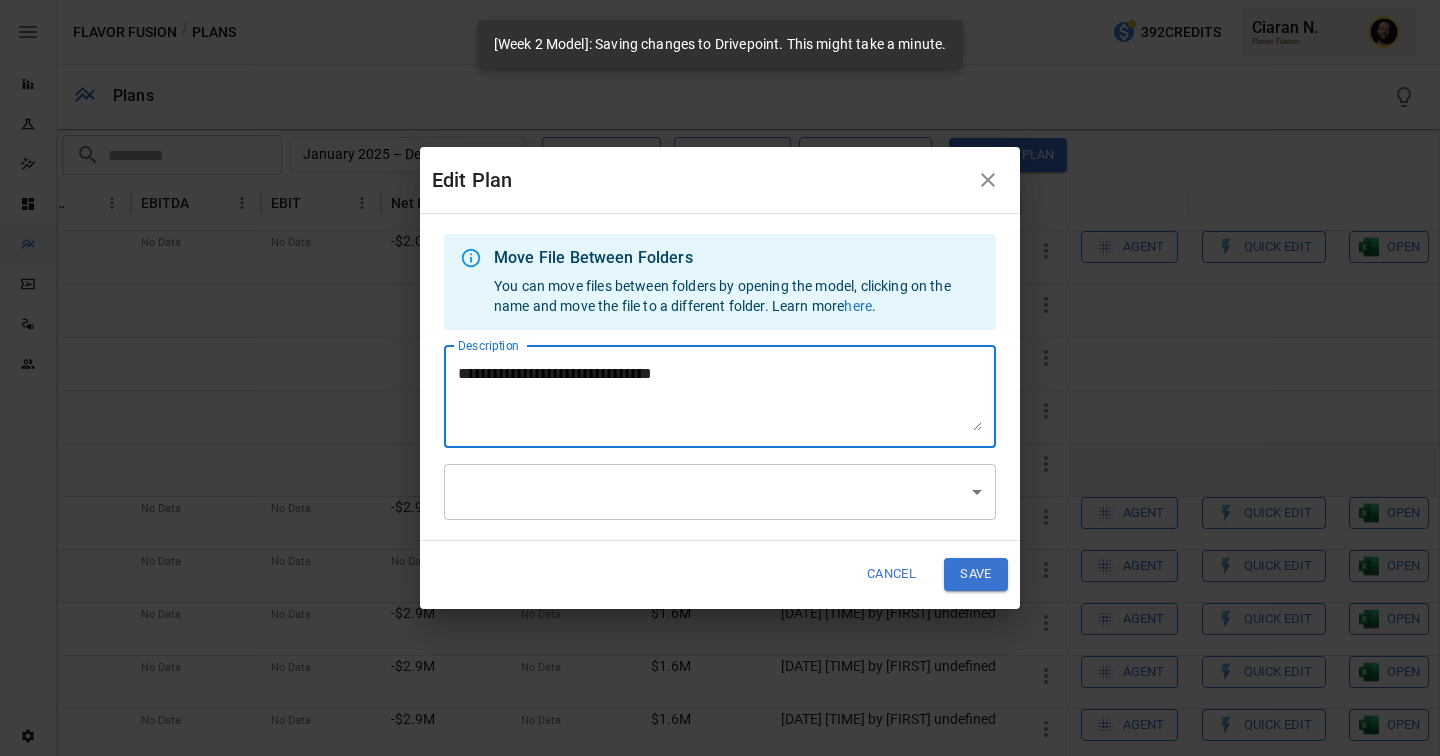 click on "**********" at bounding box center [720, 396] 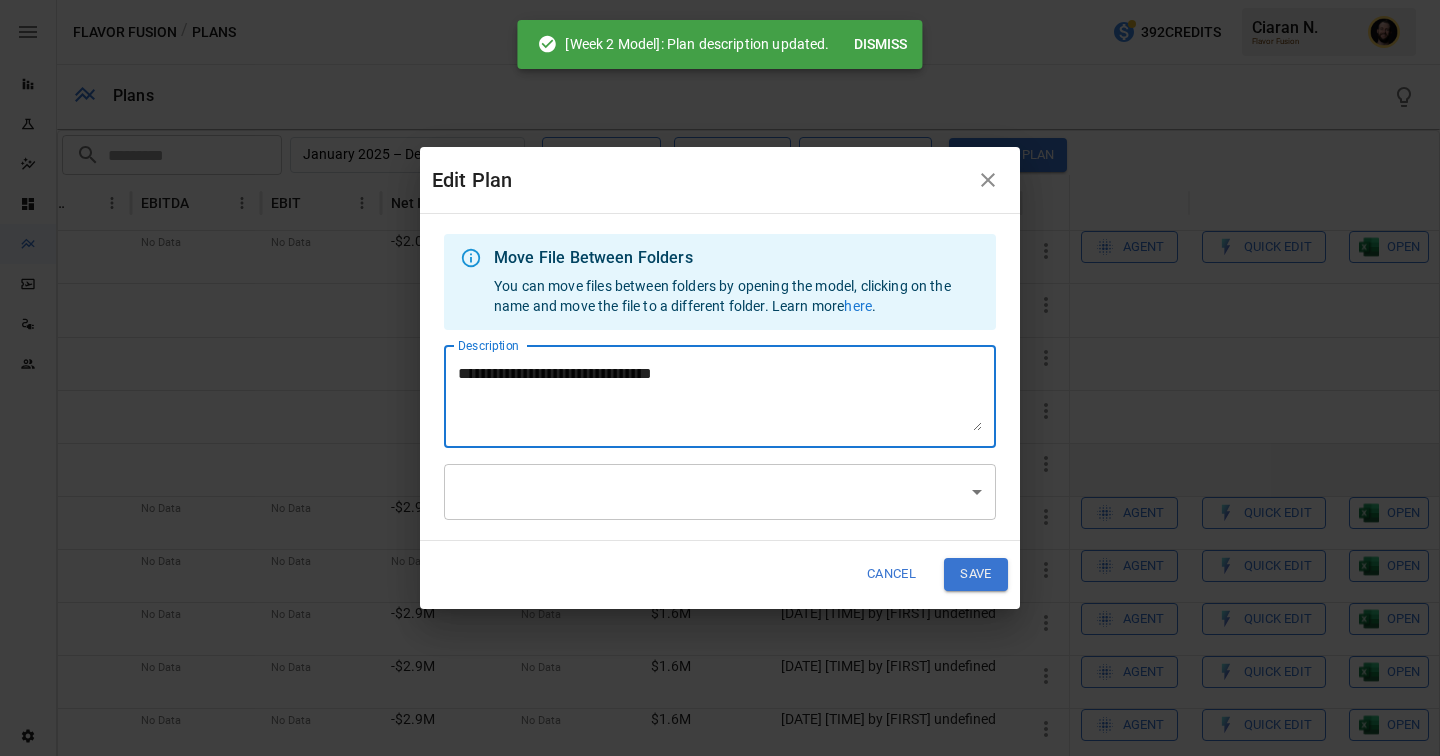 click on "**********" at bounding box center (720, 396) 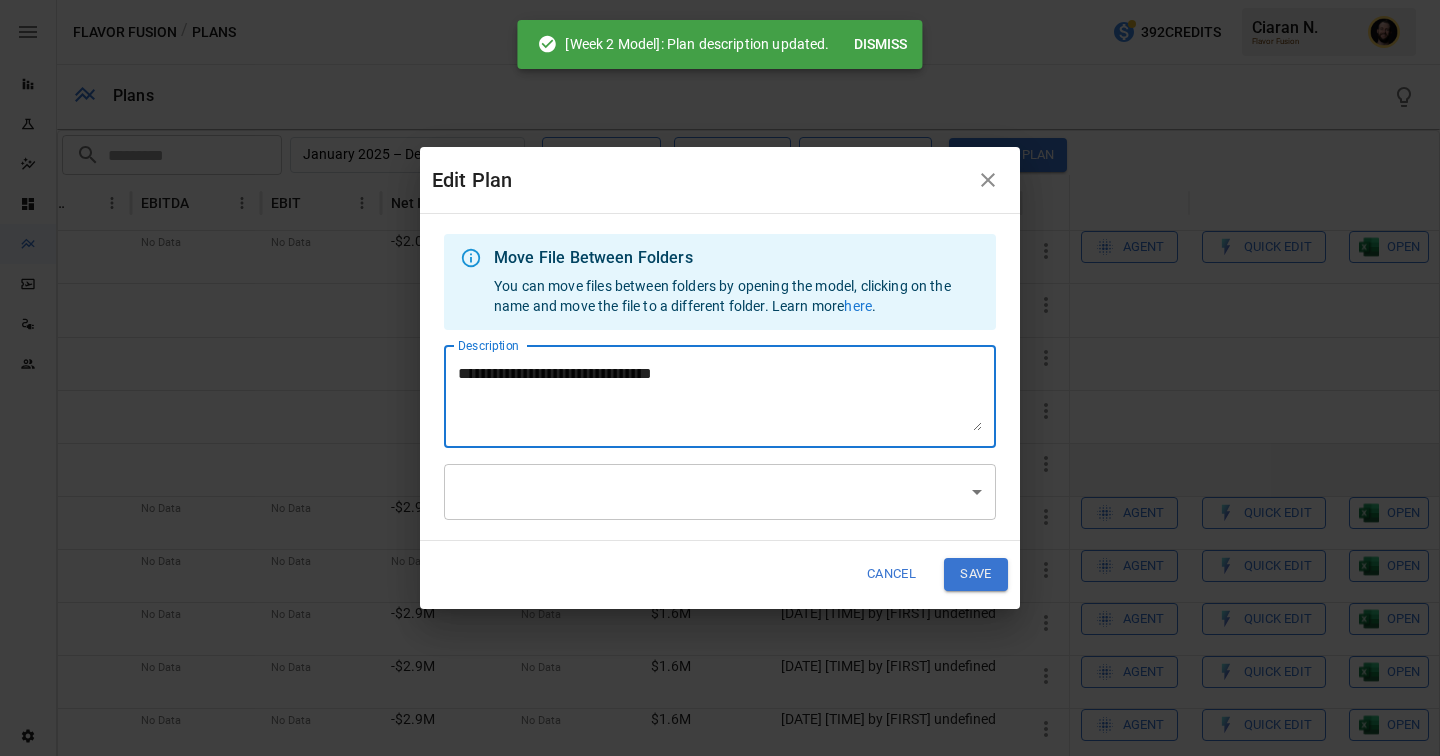 click on "Save" at bounding box center [976, 574] 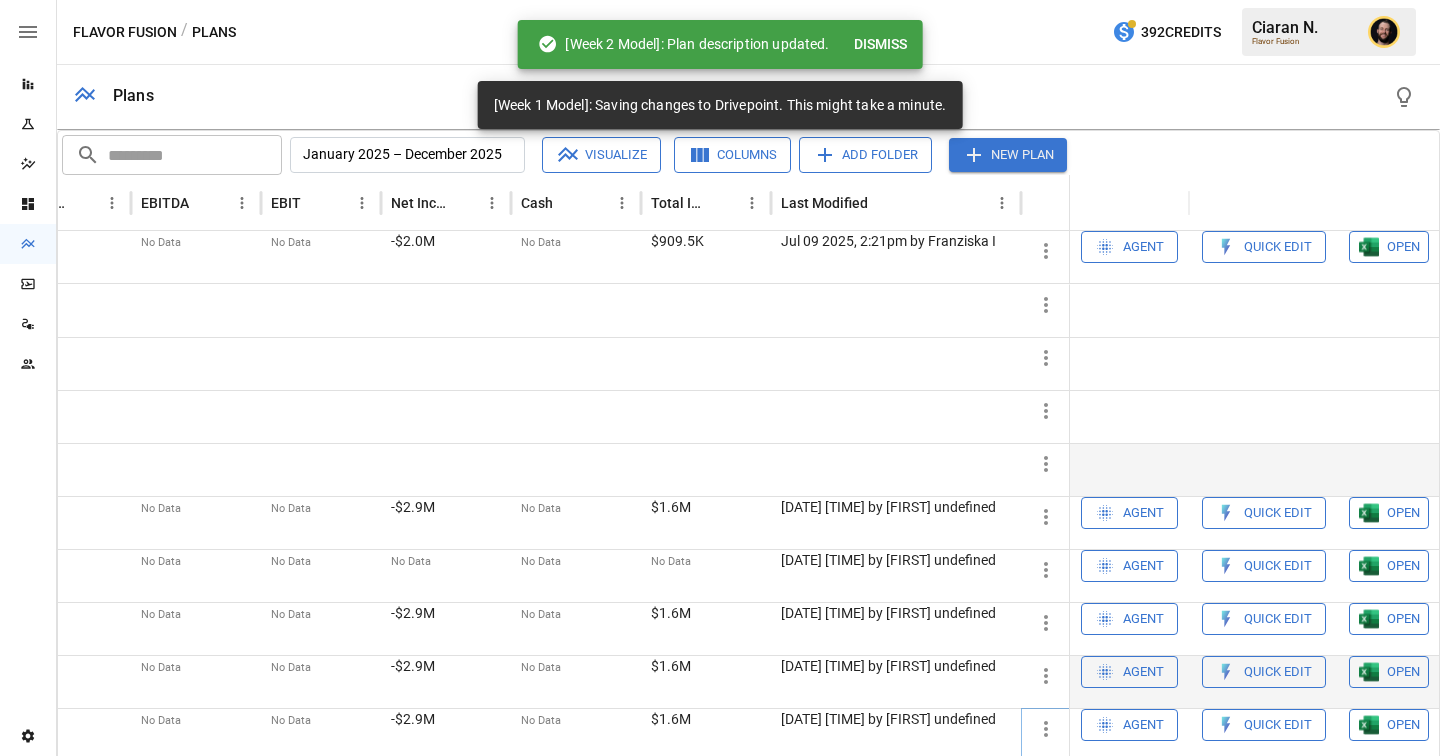 scroll, scrollTop: 176, scrollLeft: 5000, axis: both 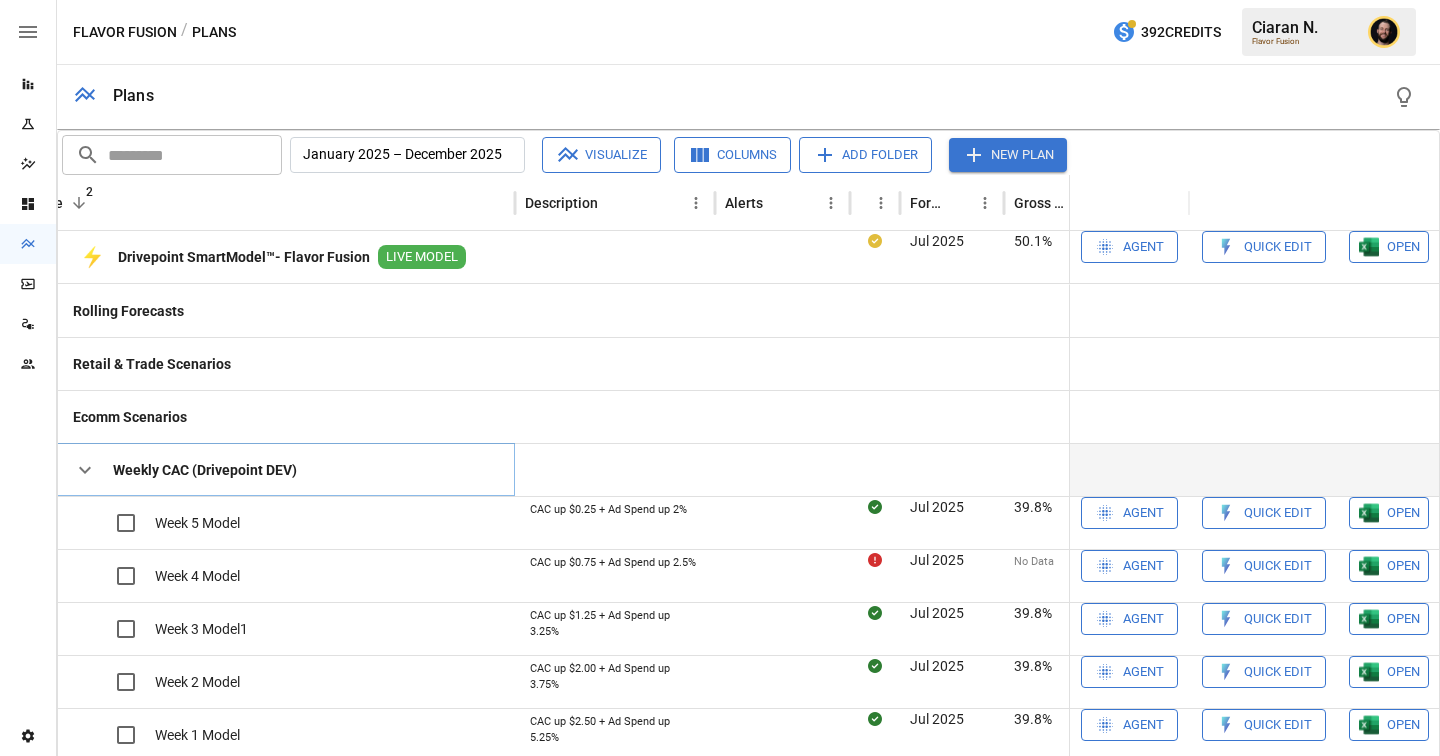 click at bounding box center [85, 470] 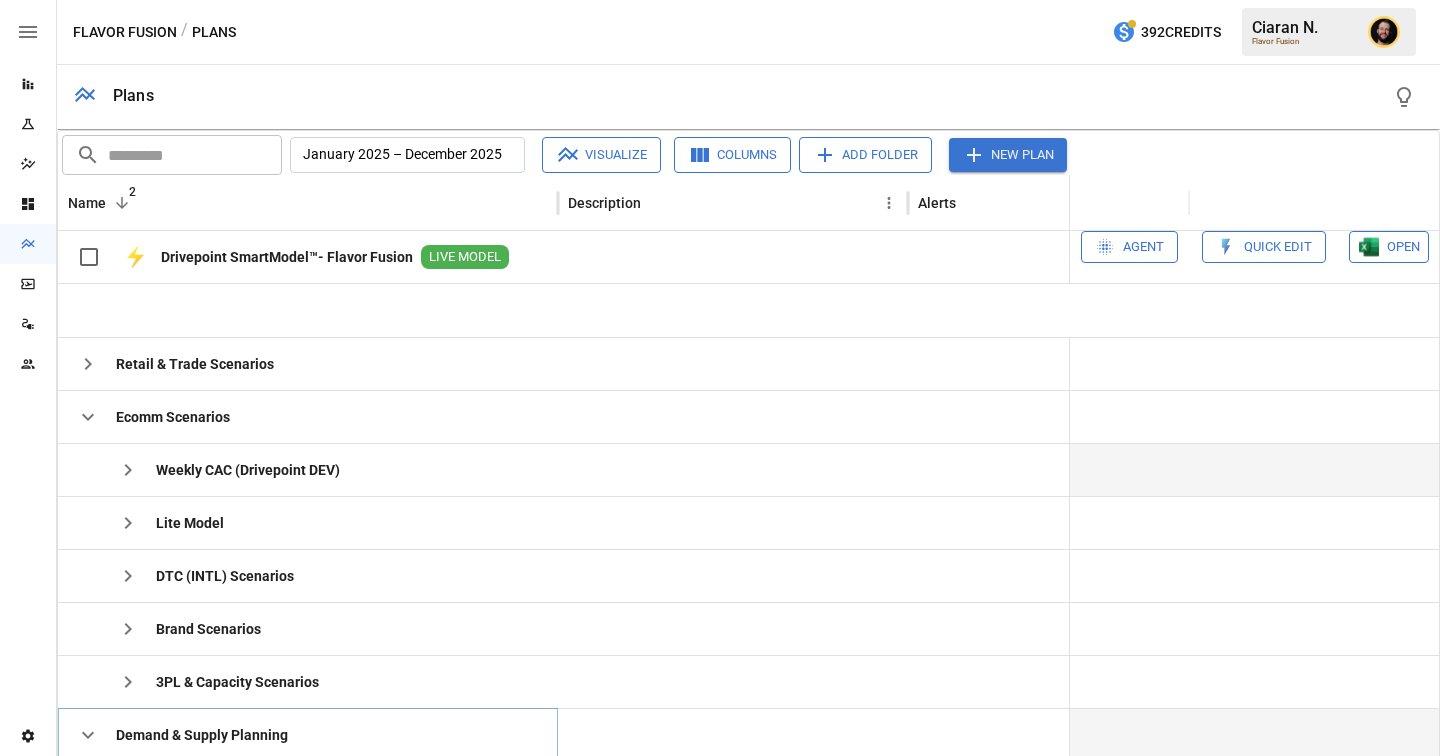 click at bounding box center (88, 417) 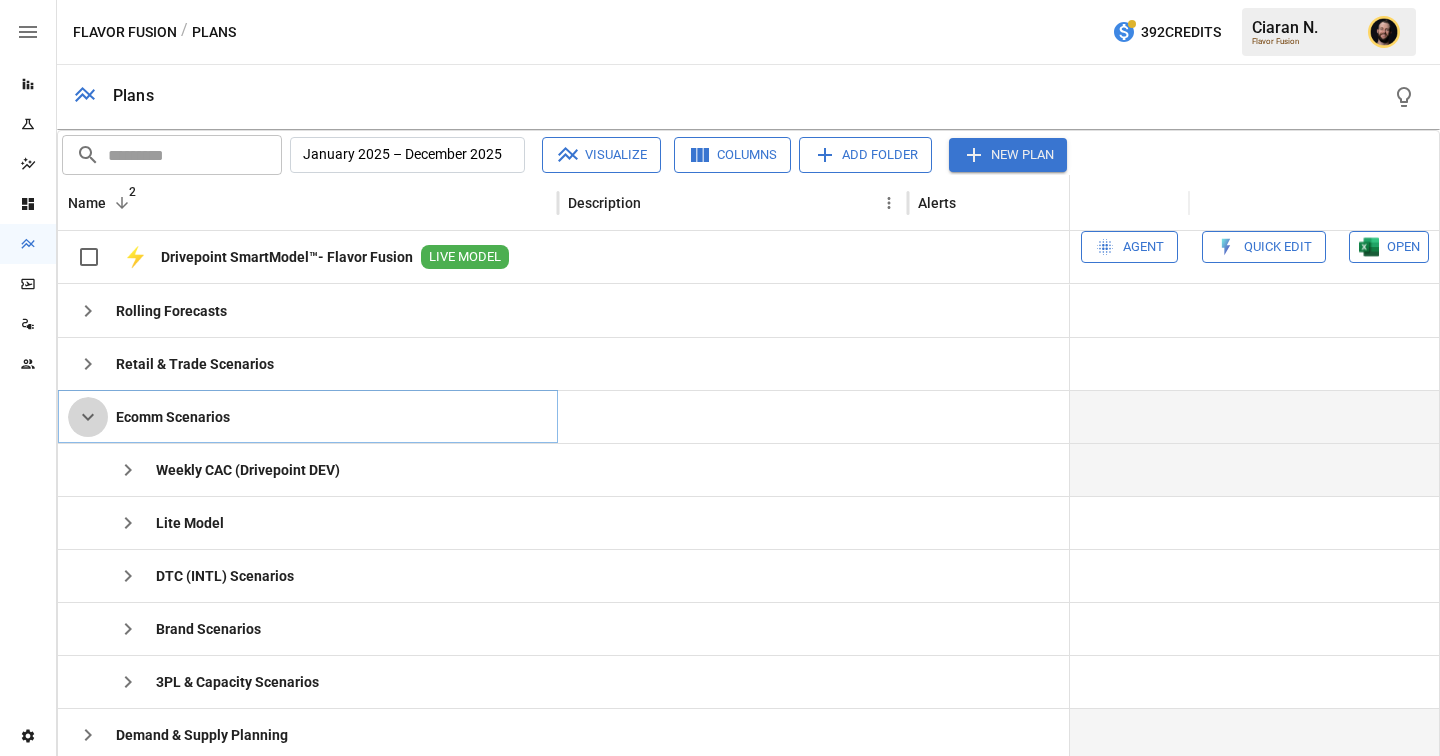 click at bounding box center [88, 417] 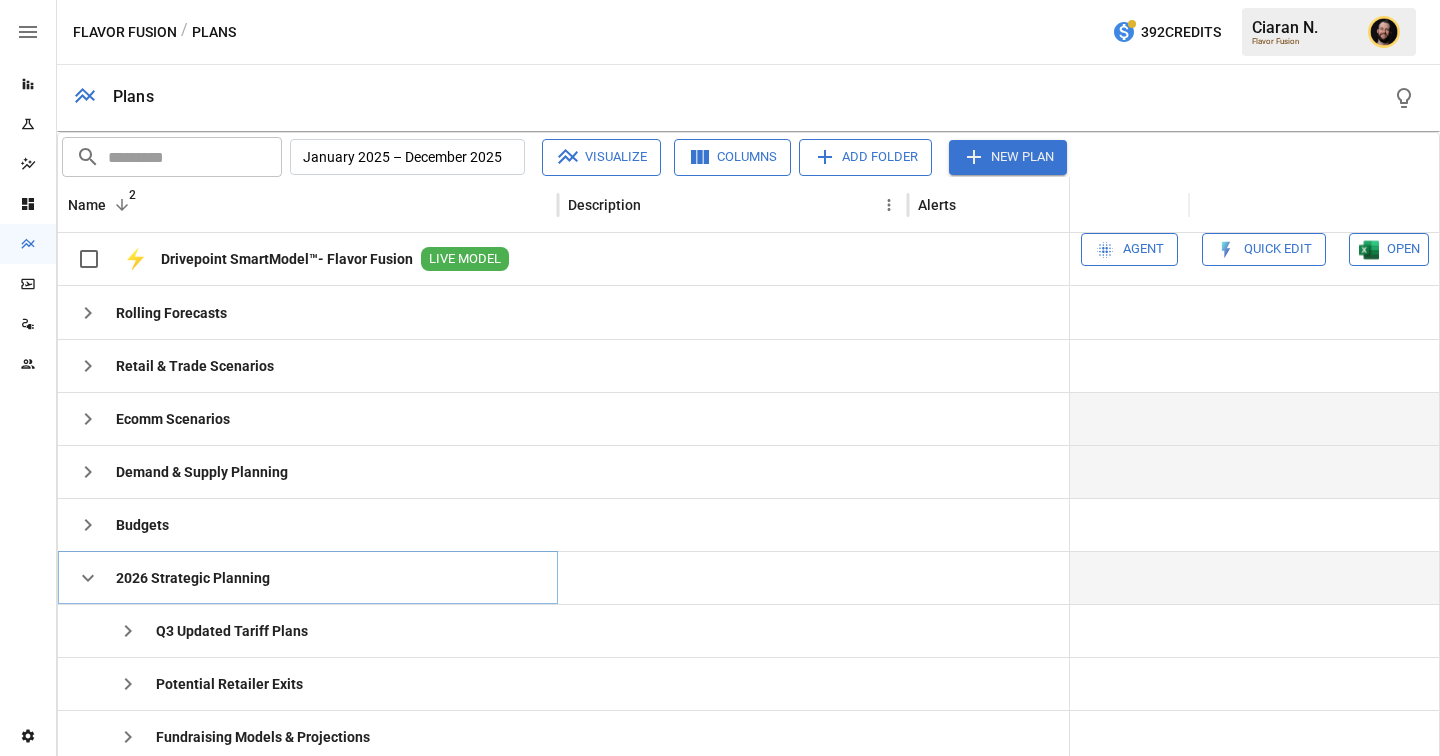 click at bounding box center [88, 578] 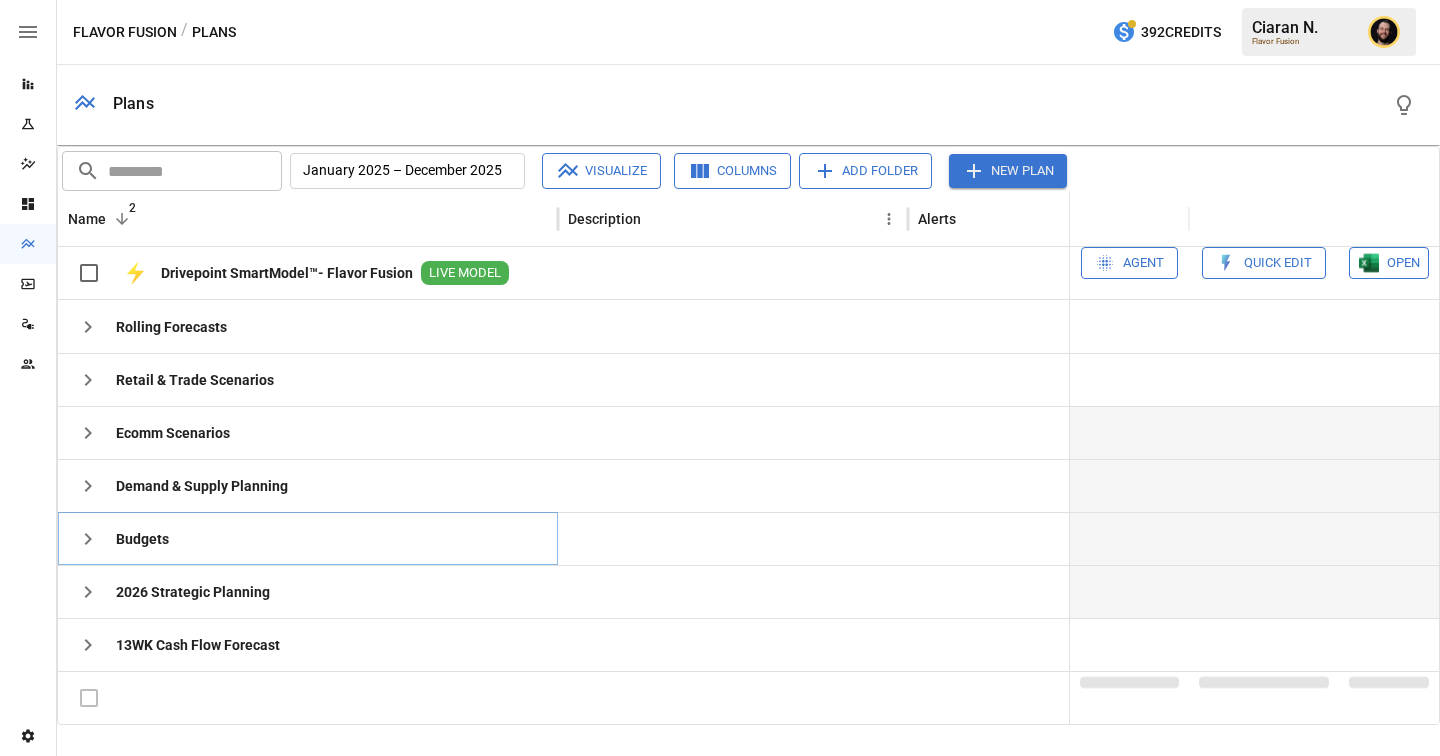 click at bounding box center [88, 327] 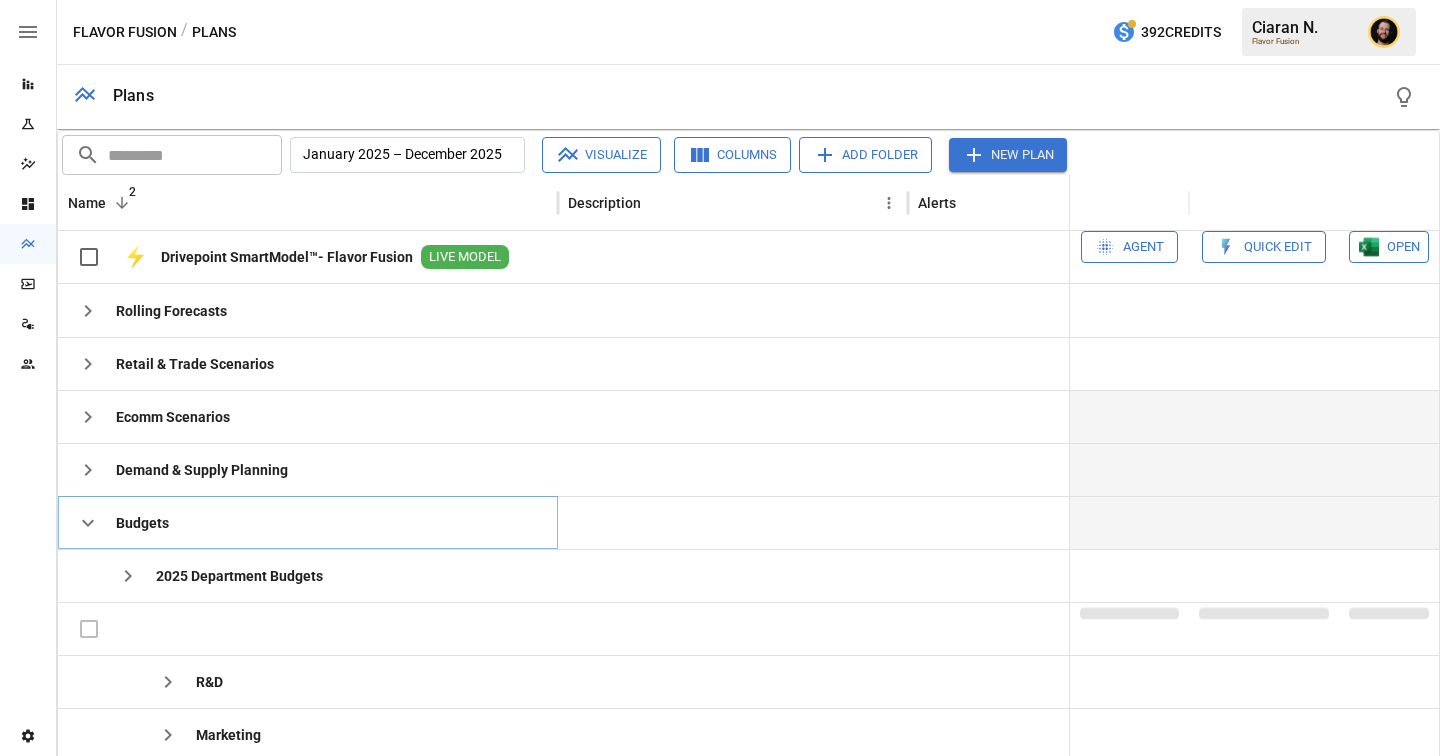 click at bounding box center [88, 523] 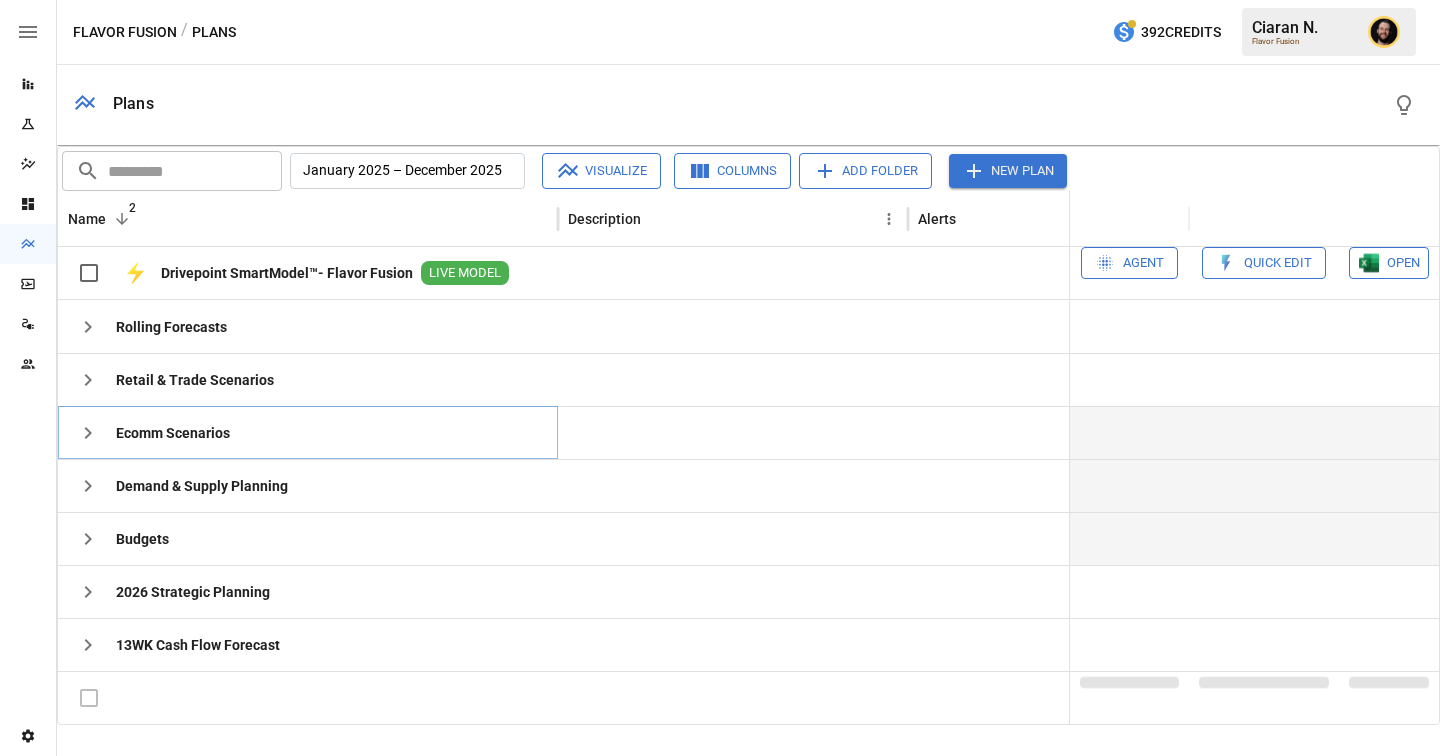 click at bounding box center [88, 327] 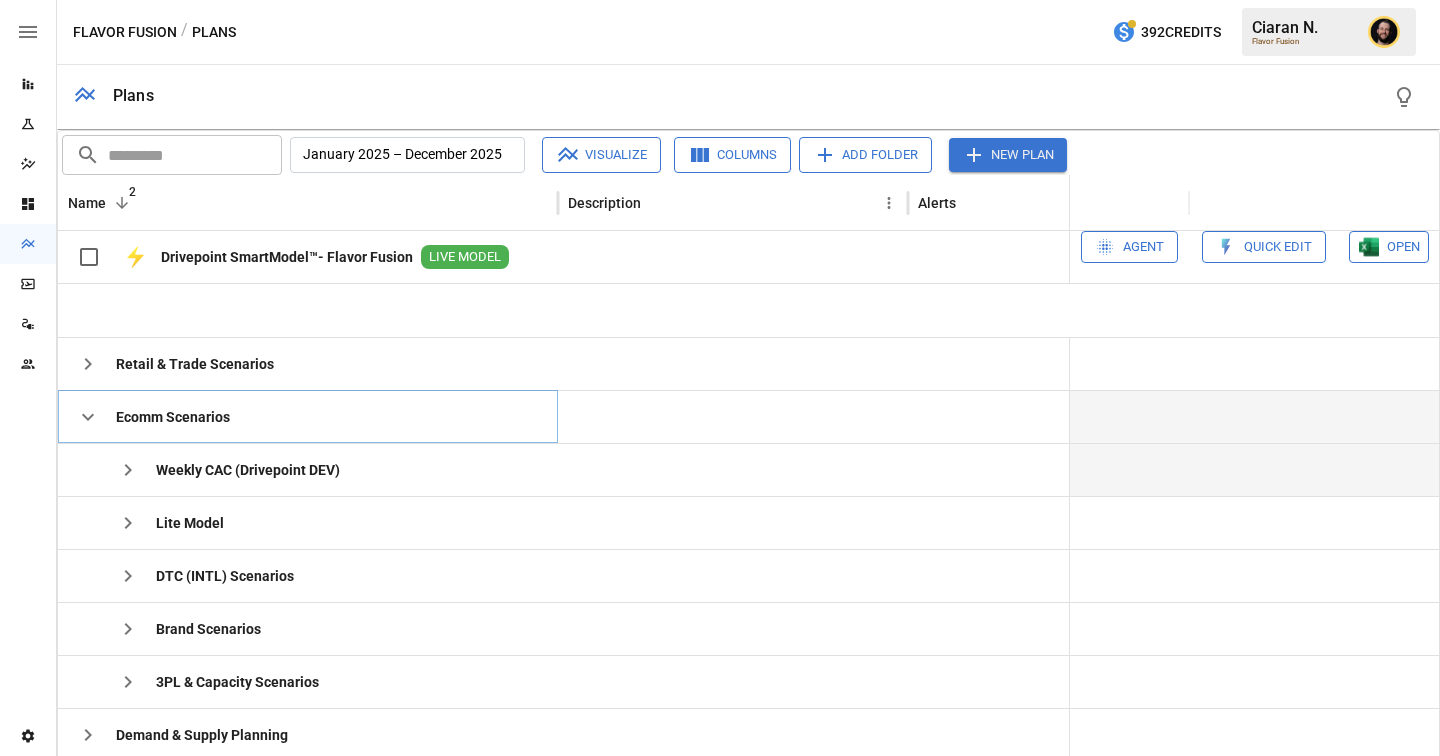 scroll, scrollTop: 181, scrollLeft: 0, axis: vertical 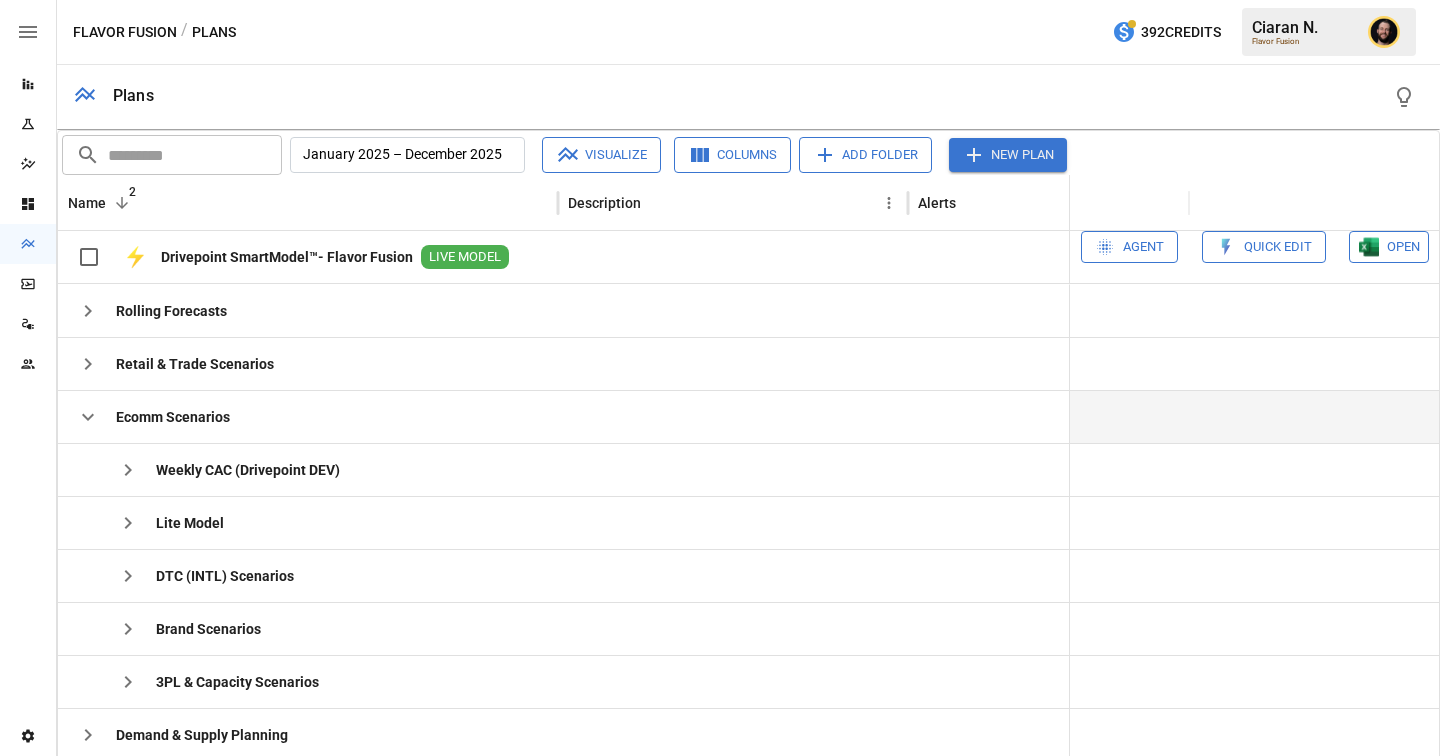 click at bounding box center (88, 311) 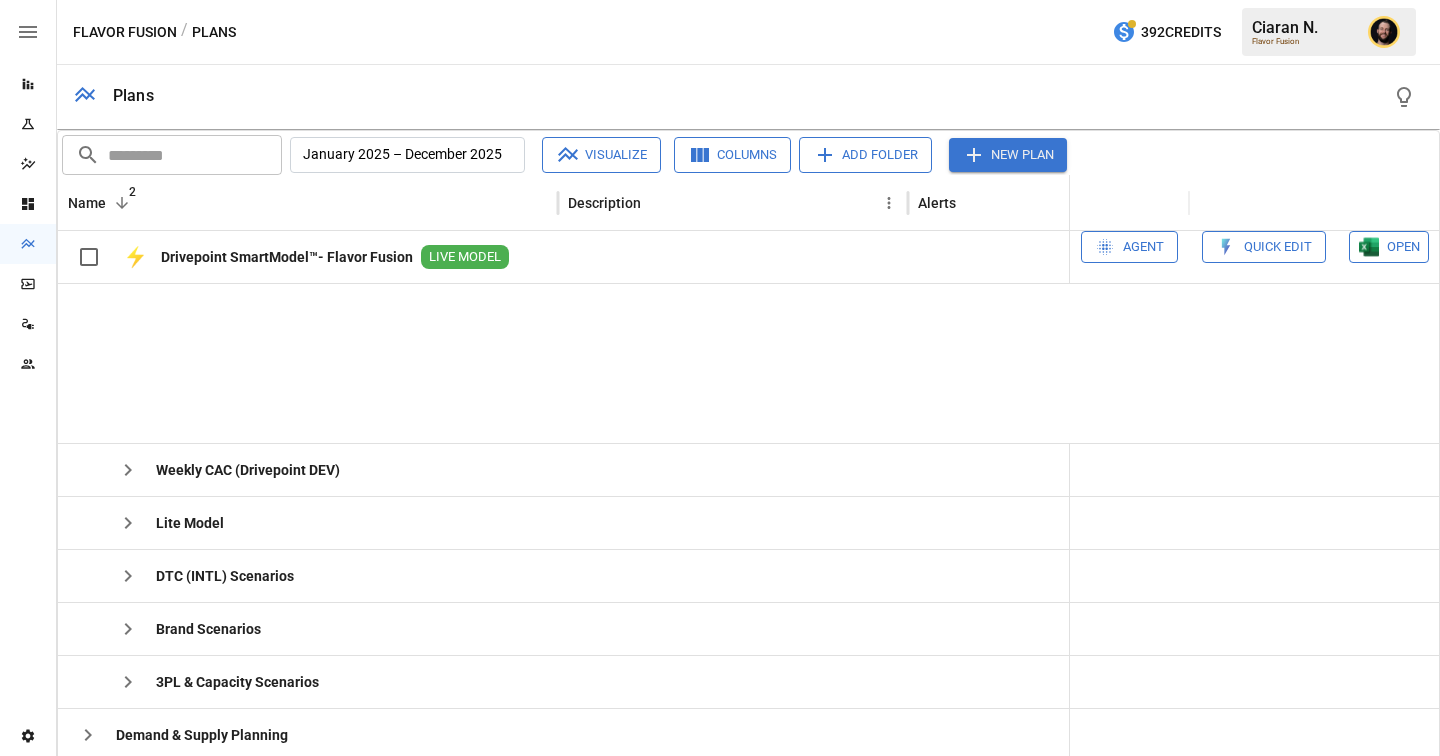 scroll, scrollTop: 335, scrollLeft: 0, axis: vertical 